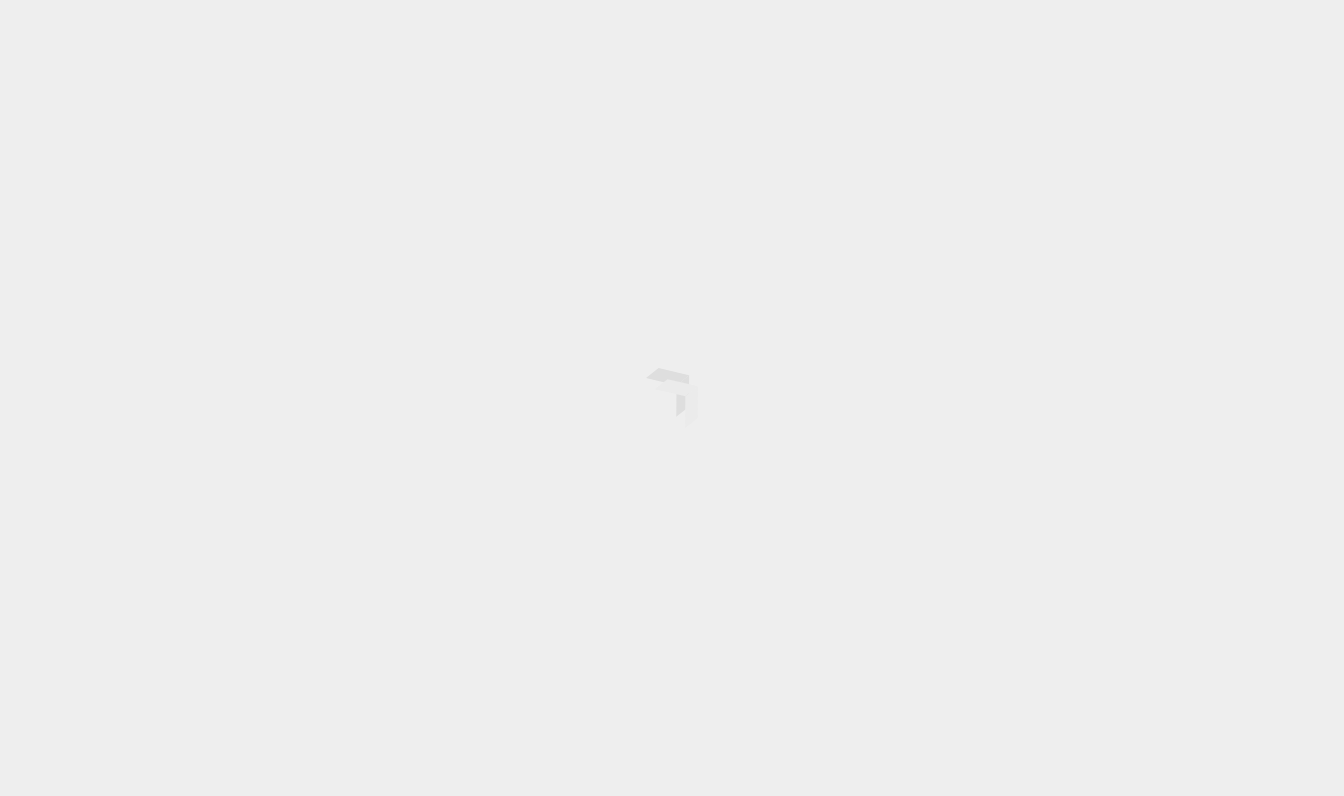 scroll, scrollTop: 0, scrollLeft: 0, axis: both 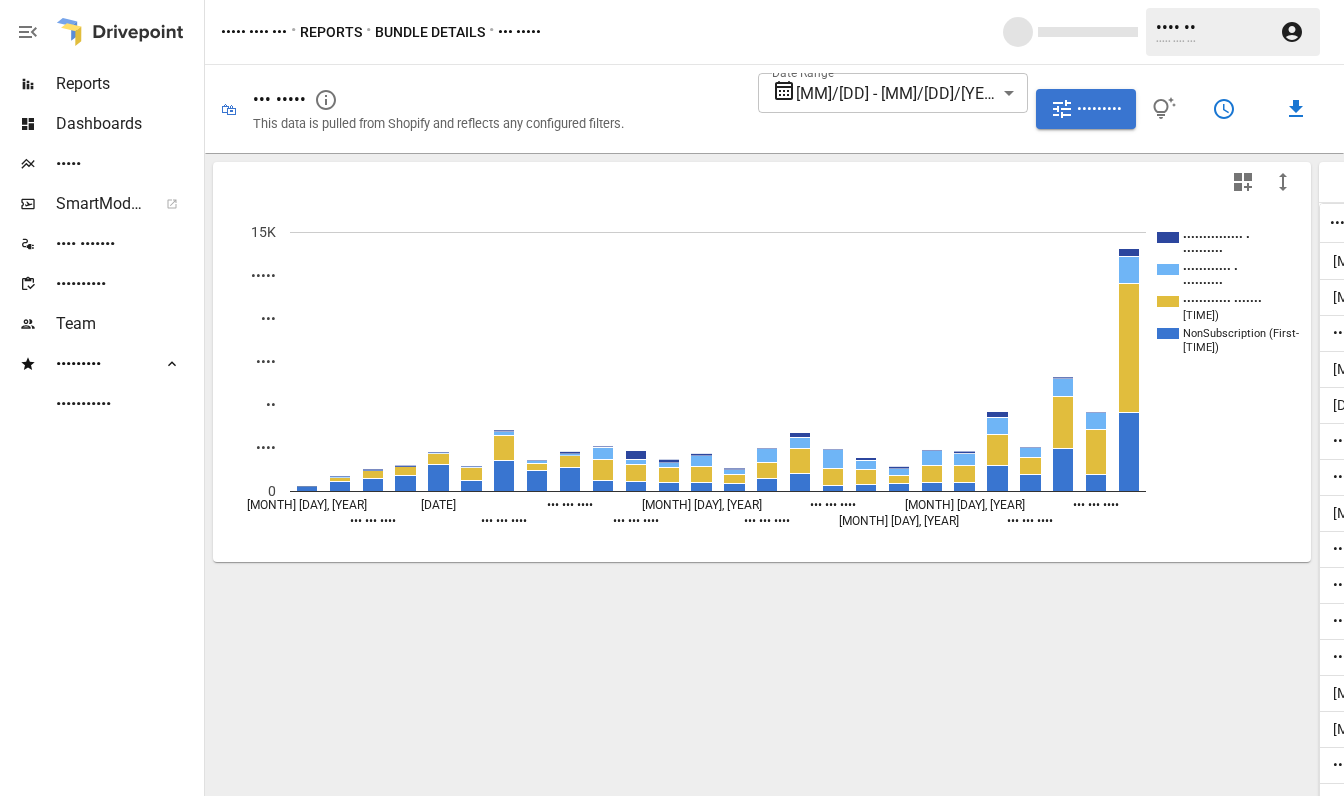 click on "Reports Dashboards Plans SmartModel ™ Data Sources Scorecards Team Favorites Acquisition Other Half Pet / Reports / Bundle Details / DTC Sales [PERSON] Other Half Pet 🛍 DTC Sales This data is pulled from Shopify and reflects any configured filters. Date Range [MM]/[DD] - [MM]/[DD]/[YEAR] ****** ​ Customize NonSubscription ( Returning) Subscription ( Returning) Subscription (First- Time) NonSubscription (First- Time) [MONTH] [DAY], [YEAR] [MONTH] [DAY], [YEAR] [MONTH] [DAY], [YEAR] [MONTH] [DAY], [YEAR] [MONTH] [DAY], [YEAR] [MONTH] [DAY], [YEAR] [MONTH] [DAY], [YEAR] [MONTH] [DAY], [YEAR] [MONTH] [DAY], [YEAR] [MONTH] [DAY], [YEAR] [MONTH] [DAY], [YEAR] [MONTH] [DAY], [YEAR] [MONTH] [DAY], [YEAR] 0 2.5K 5K 7.5K 10K 12.5K 15K NonSubscription (First- Week Orders Units Sold Gross Sales Discounts Returns Net Sales Shipping Taxes [MONTH] [DAY], [YEAR] [DAY] Orders Units Sold Gross Sales Discounts Returns Net Sales Shipping Taxes [MONTH] [DAY], [YEAR] [DAY] Orders Units Sold Gross Sales Discounts Returns Net Sales Shipping Taxes [MONTH] [DAY], [YEAR] [DAY] Orders Units Sold Gross Sales Discounts Returns Net Sales Shipping Taxes [MONTH] [DAY], [YEAR] [DAY] Orders Units Sold Gross Sales Discounts Returns Net Sales Shipping Taxes [MONTH] [DAY], [YEAR] [DAY] Orders Units Sold Gross Sales Discounts Returns Net Sales Shipping Taxes [MONTH] [DAY], [YEAR] [DAY] Orders Units Sold Gross Sales Discounts Returns Net Sales Shipping Taxes" at bounding box center (672, 0) 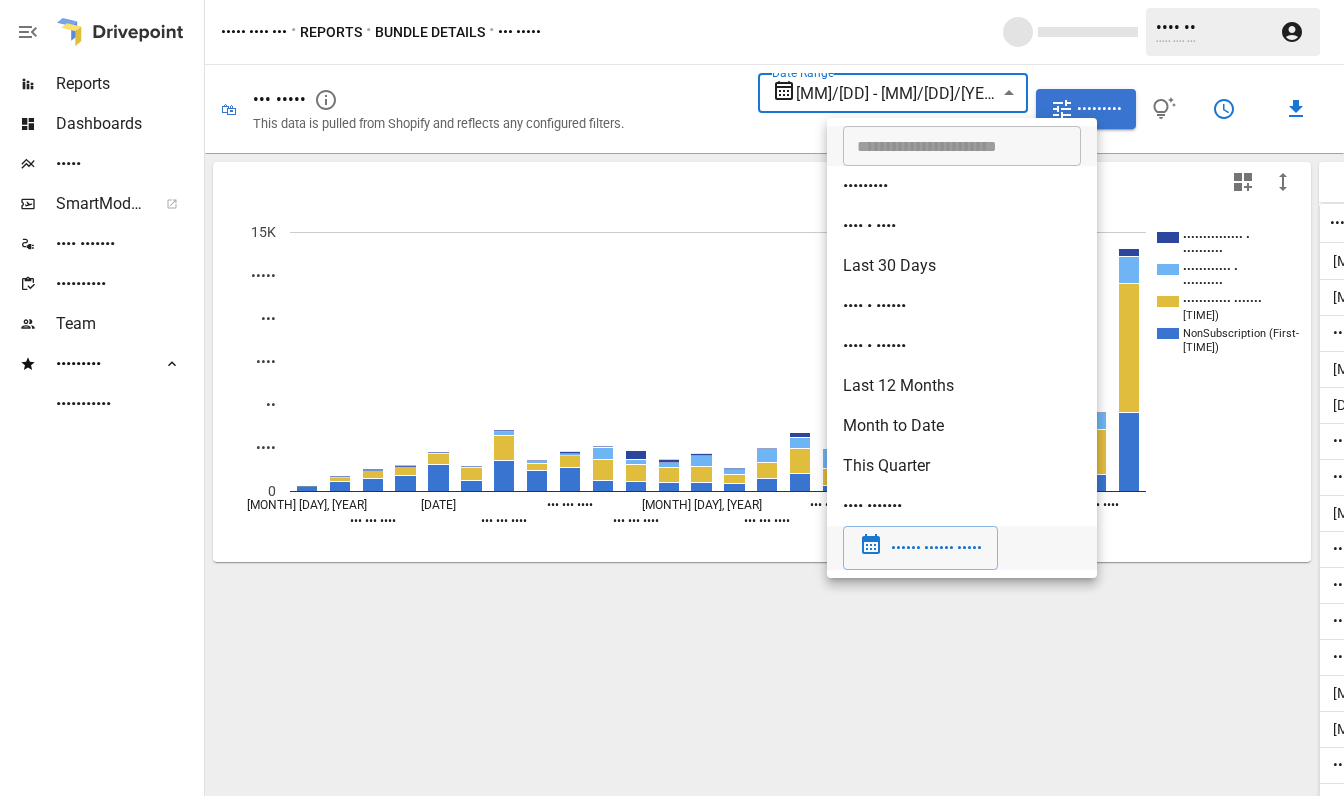 click on "•••••• •••••• •••••" at bounding box center [936, 548] 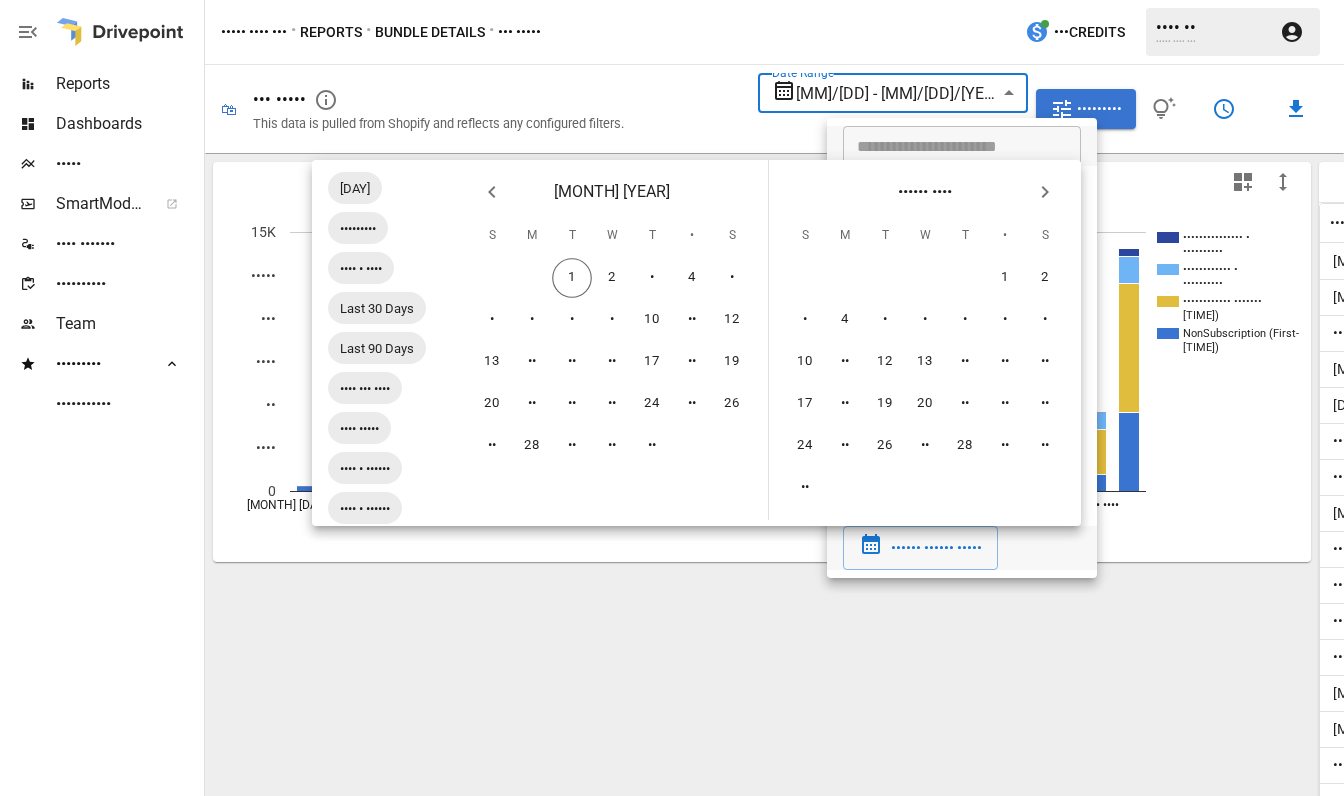 click at bounding box center (492, 192) 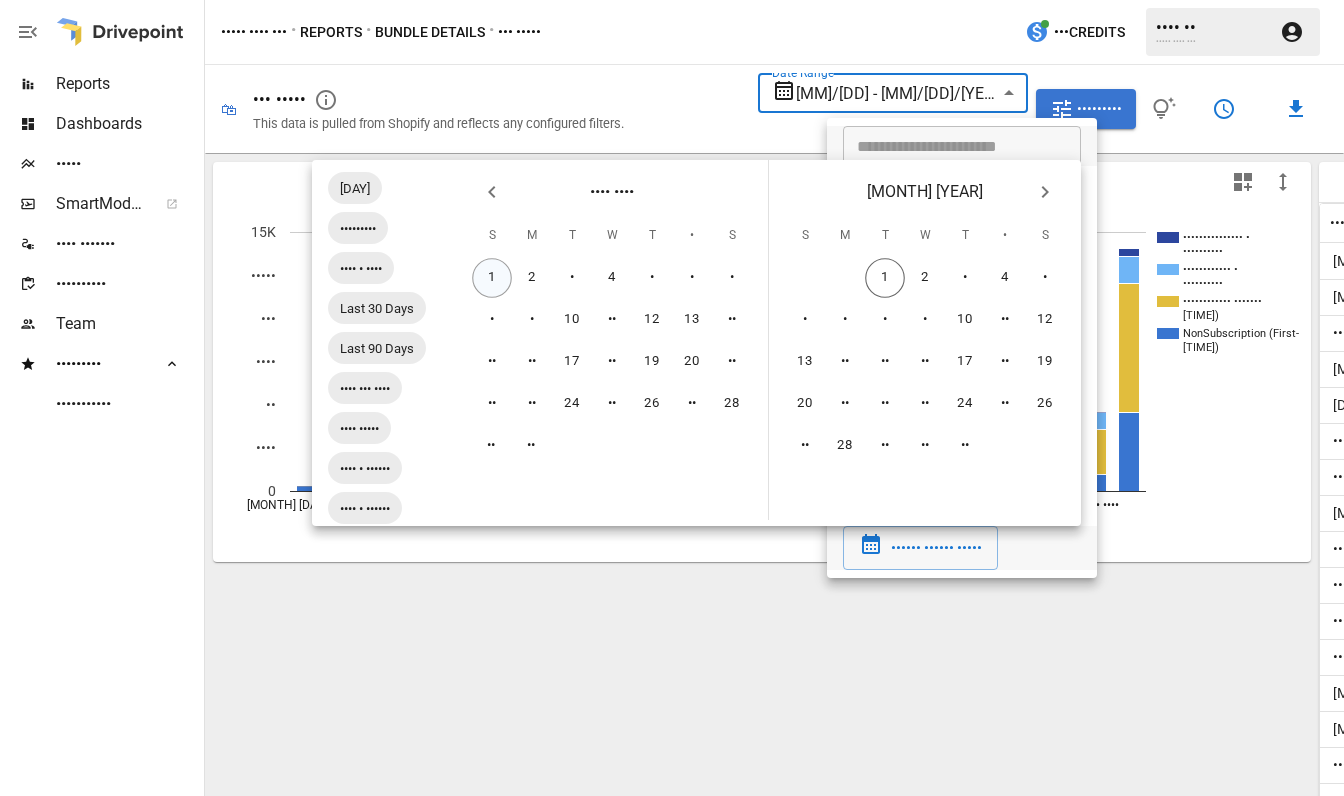 click on "1" at bounding box center [492, 278] 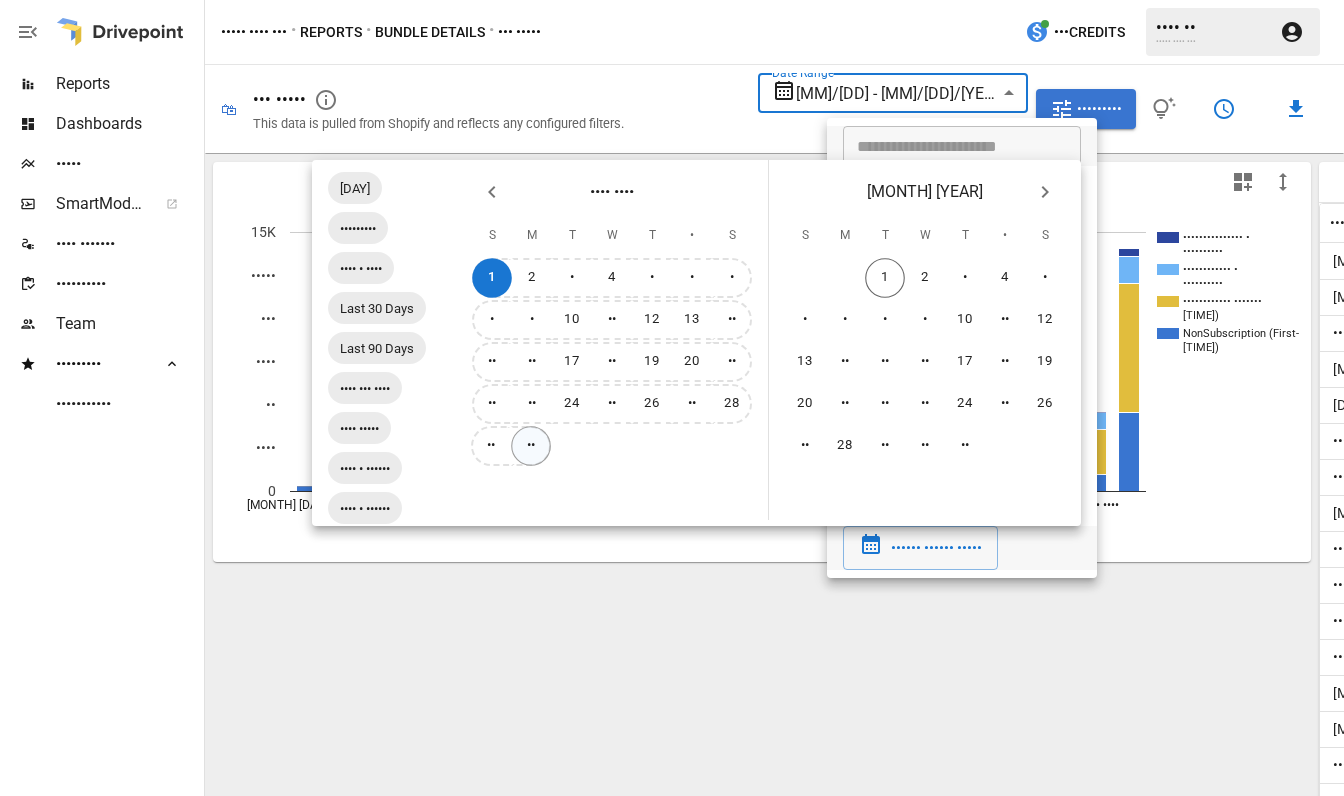 click on "••" at bounding box center [531, 446] 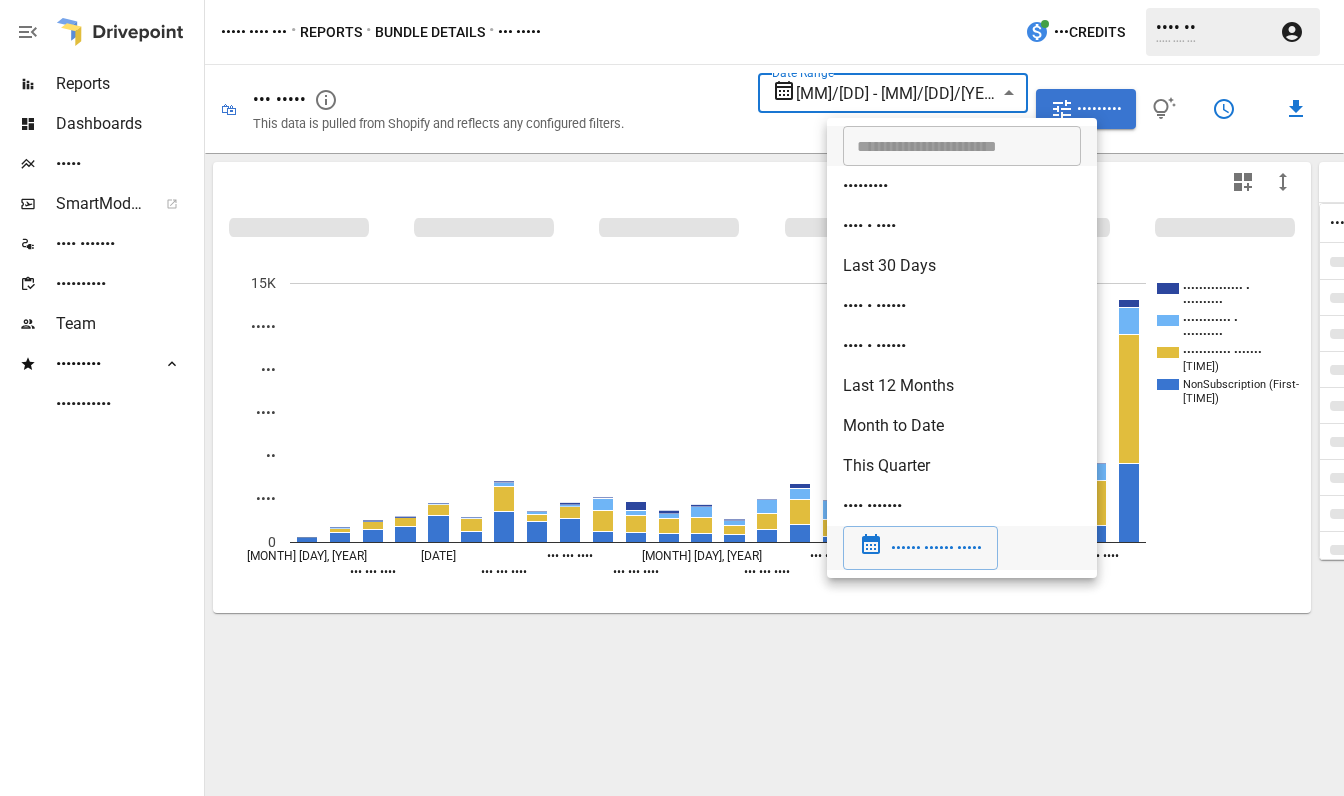 click at bounding box center [672, 398] 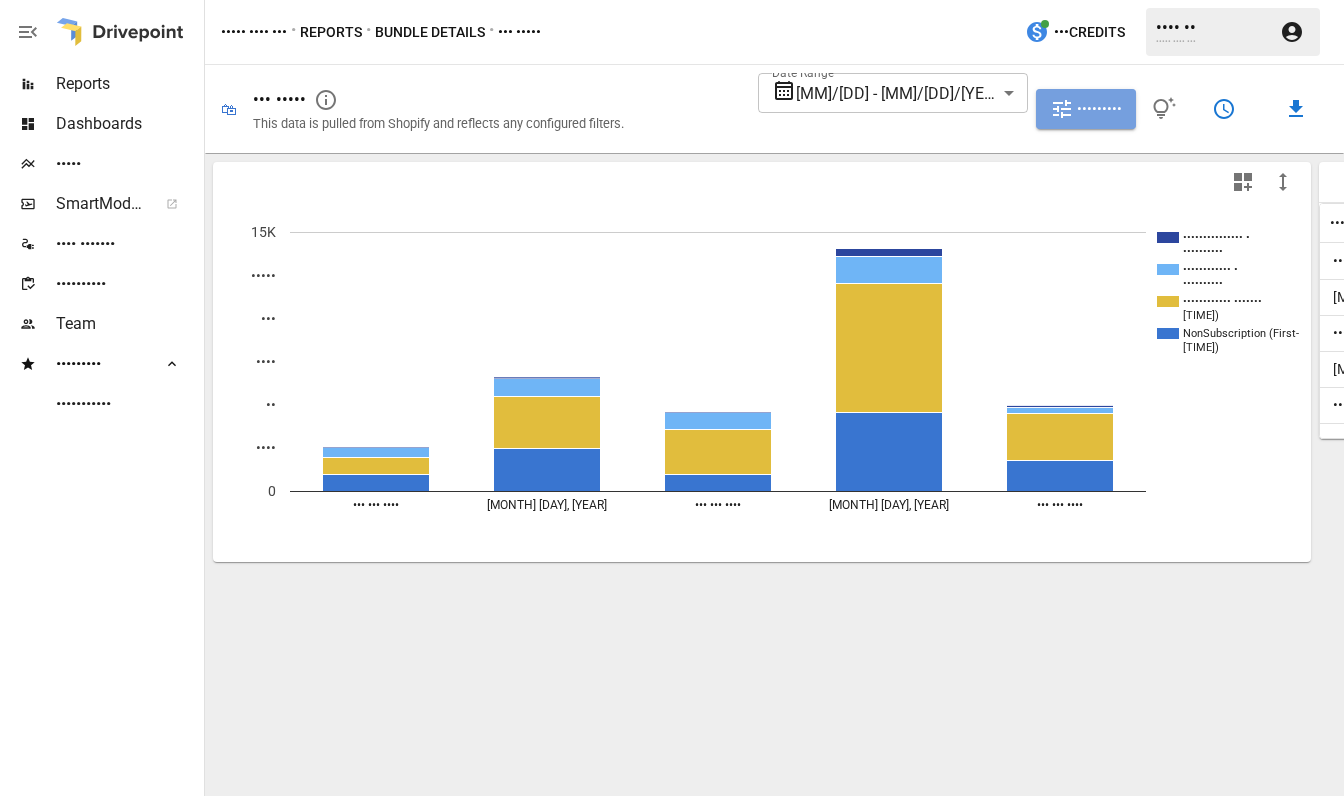 click on "•••••••••" at bounding box center (1099, 109) 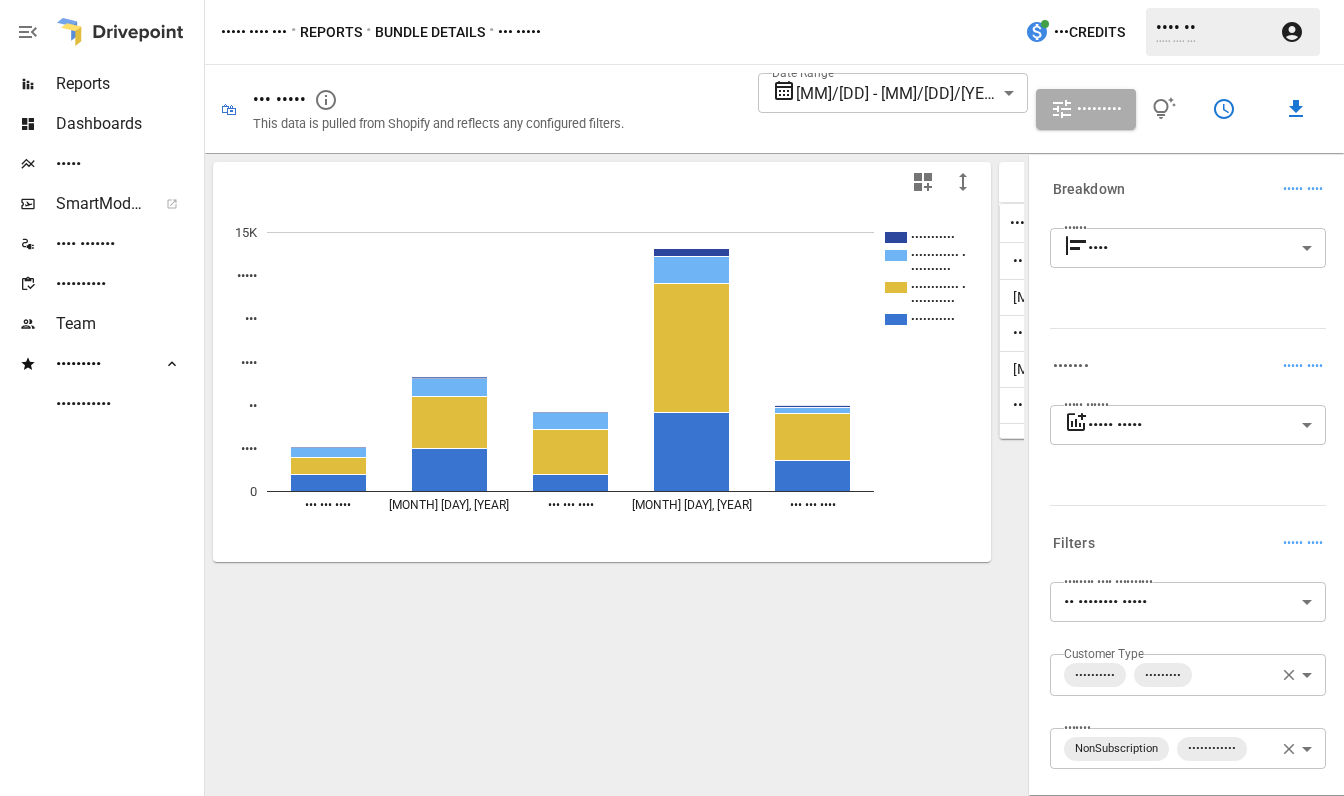 click on "Reports Dashboards Plans SmartModel ™ Data Sources Scorecards Team Favorites Acquisition Other Half Pet / Reports / Bundle Details / DTC Sales 625  Credits [PERSON] Other Half Pet 🛍 DTC Sales This data is pulled from Shopify and reflects any configured filters. Date Range [MM]/[DD] - [MM]/[DD]/[YEAR] ****** ​ Customize NonSubscri… Subscription ( Returning) Subscription ( First-Time) NonSubscri… [MONTH] [DAY], [YEAR] [MONTH] [DAY], [YEAR] [MONTH] [DAY], [YEAR] [MONTH] [DAY], [YEAR] [MONTH] [DAY], [YEAR] [MONTH] [DAY], [YEAR] [MONTH] [DAY], [YEAR] [MONTH] [DAY], [YEAR] [MONTH] [DAY], [YEAR] [MONTH] [DAY], [YEAR] [MONTH] [DAY], [YEAR] [MONTH] [DAY], [YEAR] [MONTH] [DAY], [YEAR] [MONTH] [DAY], [YEAR] [MONTH] [DAY], [YEAR] 0 2.5K 5K 7.5K 10K 12.5K 15K First-Time) Week Orders Units Sold Gross Sales Discounts Returns Net Sales [MONTH] [DAY], [YEAR] [DAY] Orders Units Sold Gross Sales Discounts Returns Net Sales [MONTH] [DAY], [YEAR] [DAY] Orders Units Sold Gross Sales Discounts Returns Net Sales [MONTH] [DAY], [YEAR] [DAY] Orders Units Sold Gross Sales Discounts Returns Net Sales [MONTH] [DAY], [YEAR] [DAY] Orders Units Sold Gross Sales Discounts Returns Net Sales [MONTH] [DAY], [YEAR] [DAY] Orders Units Sold Gross Sales Discounts Returns Net Sales" at bounding box center (672, 0) 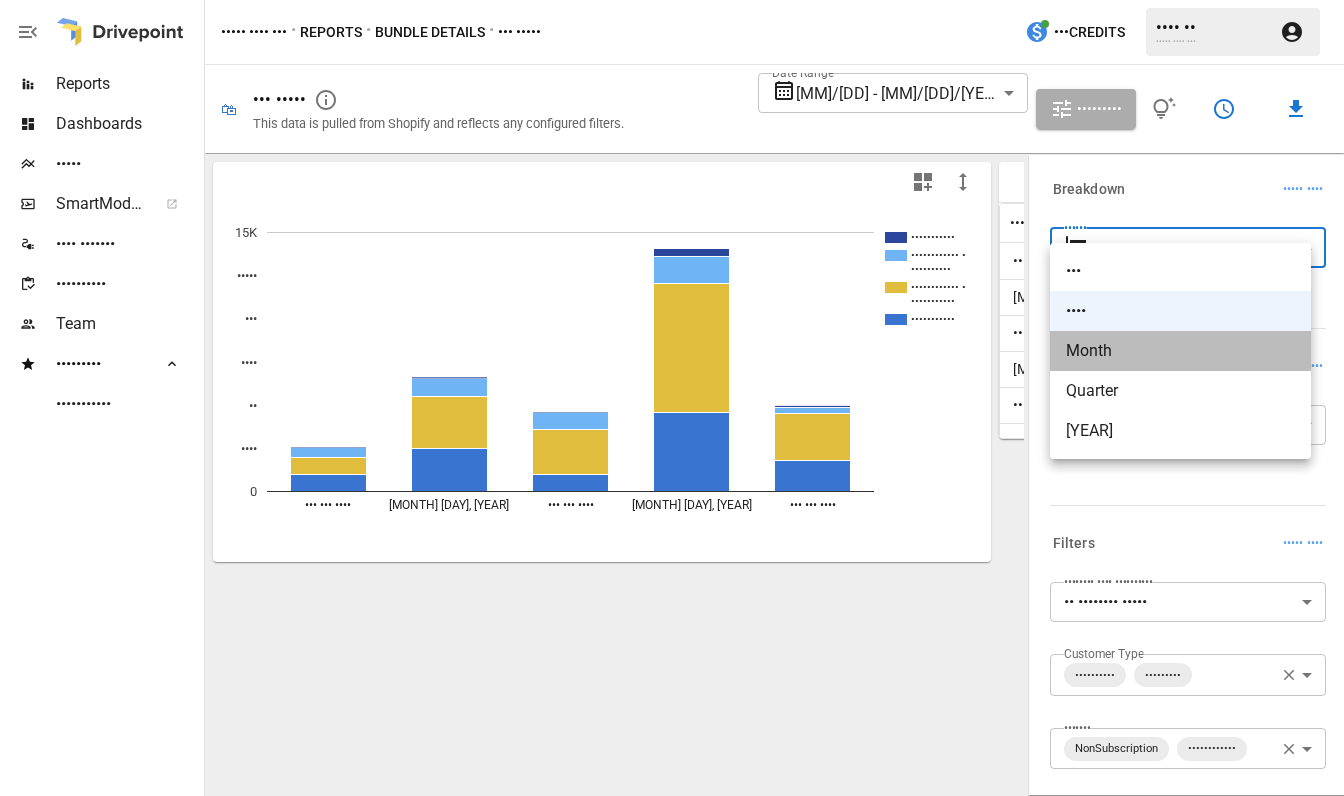 click on "Month" at bounding box center [1180, 271] 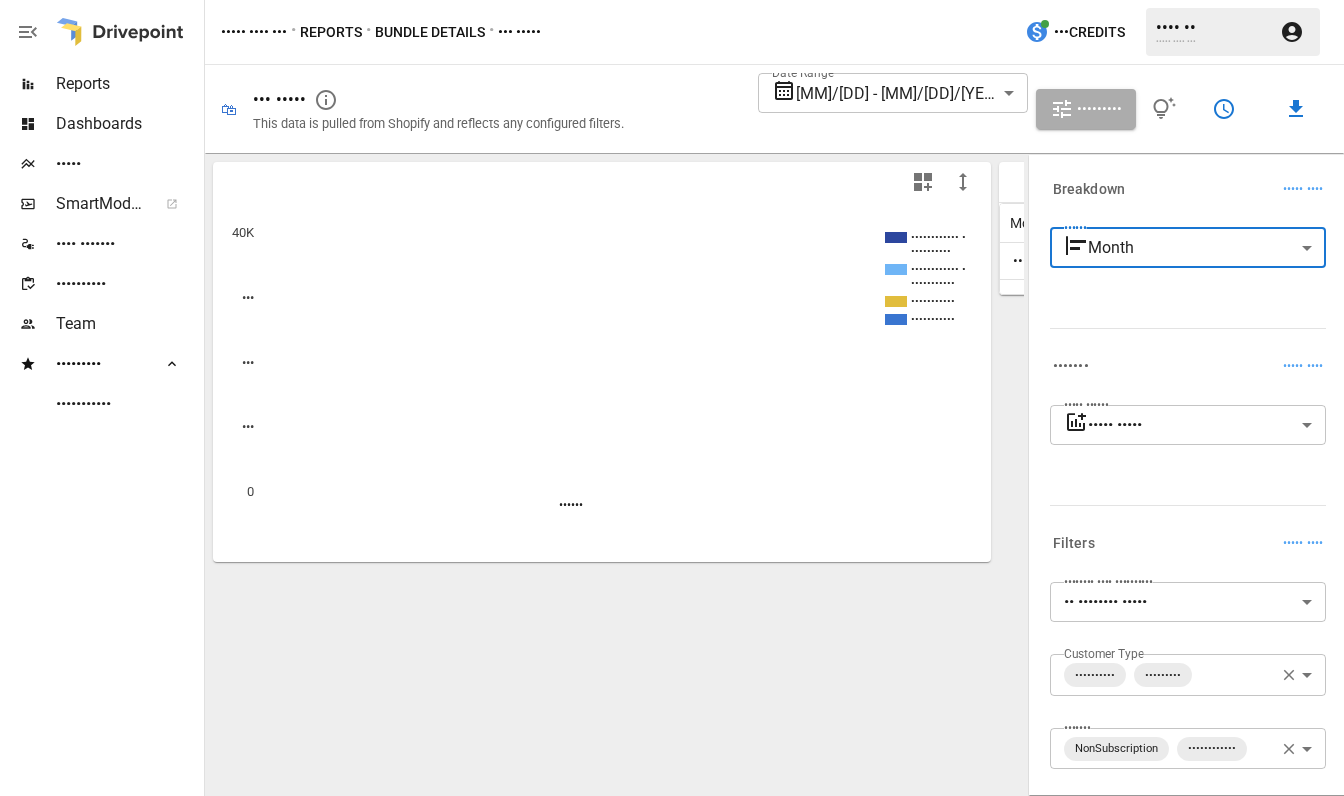 scroll, scrollTop: 178, scrollLeft: 0, axis: vertical 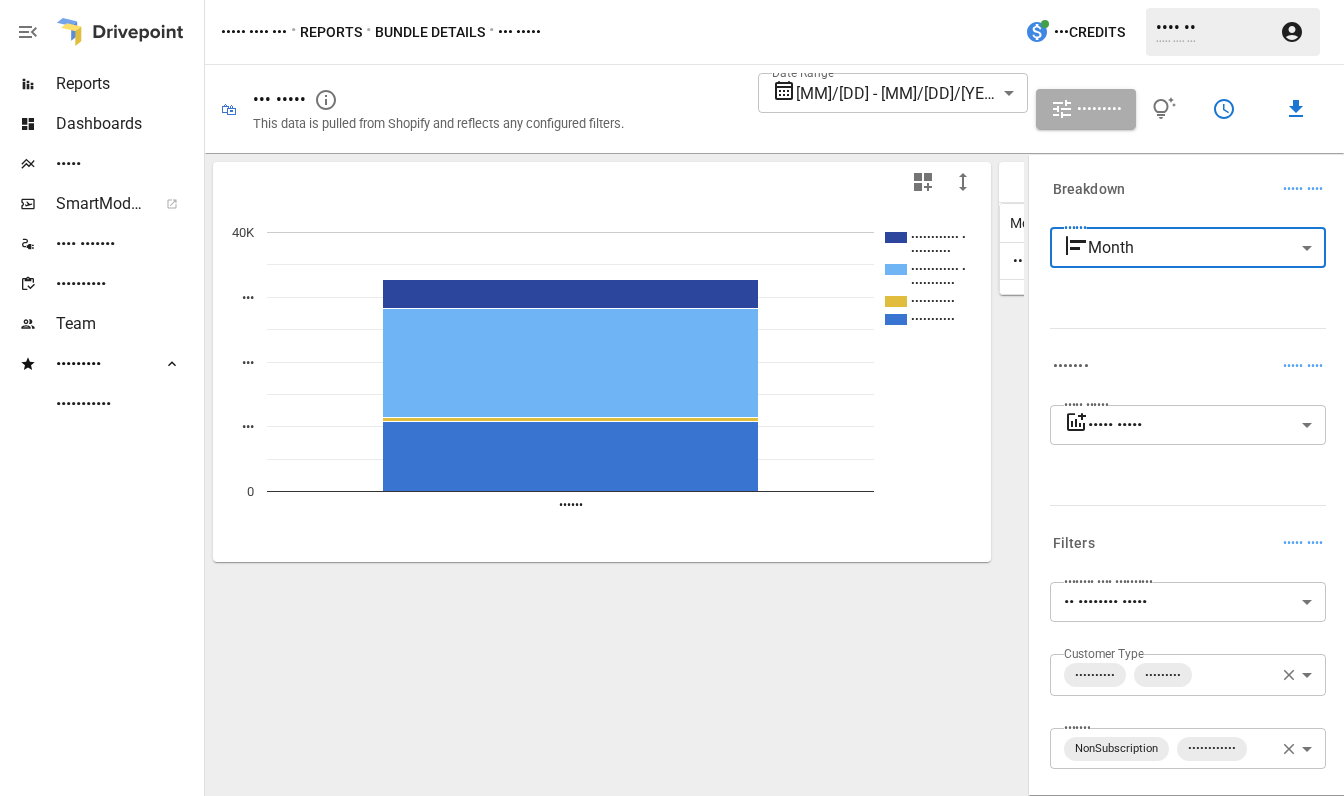 click on "••••••• •••••••••• ••••• •••••••••• • •••• ••••••• •••••••••• •••• ••••••••• ••••••••••• ••••• •••• ••• • ••••••• • •••••• ••••••• • ••• ••••• •••  ••••••• •••• •• ••••• •••• ••• • ••• ••••• •••• •••• •• •••••• •••• ••••••• ••• •••••••• ••• •••••••••• •••••••• •••• ••••• ••••• • •••••••••• •••••• • ••••••••• •••••••••••• • •••••••••• •••••••••••• • ••••••••••• ••••••••••• ••••••••••• •••••• • ••• ••• ••• ••• ••• ••••• •••••• ••••• •••• ••••• ••••• ••••••••• ••••••• ••• ••••• •••••• ••• ••••• ••••••• ••••••• ••••••• ••••••• ••••••••• ••••• •••• •••••• ••••• ••••• • ••••••• ••••• •••• ••••• •••••• ••••• ••••• ••••••••••• • ••••••• ••••• •••• •••••••• •••• •••••••••• •• •••••••• ••••• ••••••••••••••••• • •••••••• •••• •••••••••• ••••••••• •••••••••••••••••••• • ••••••• ••••••••••••••• •••••••••••• ••••••••••••••••••••••••••••••••••••••••••••••••••••••••••••••••••••••••• • ••• •••••• ••••• •••••• ••••••••••••••• ••••••••••• ••••••••••••••• ••••••••••••" at bounding box center [672, 0] 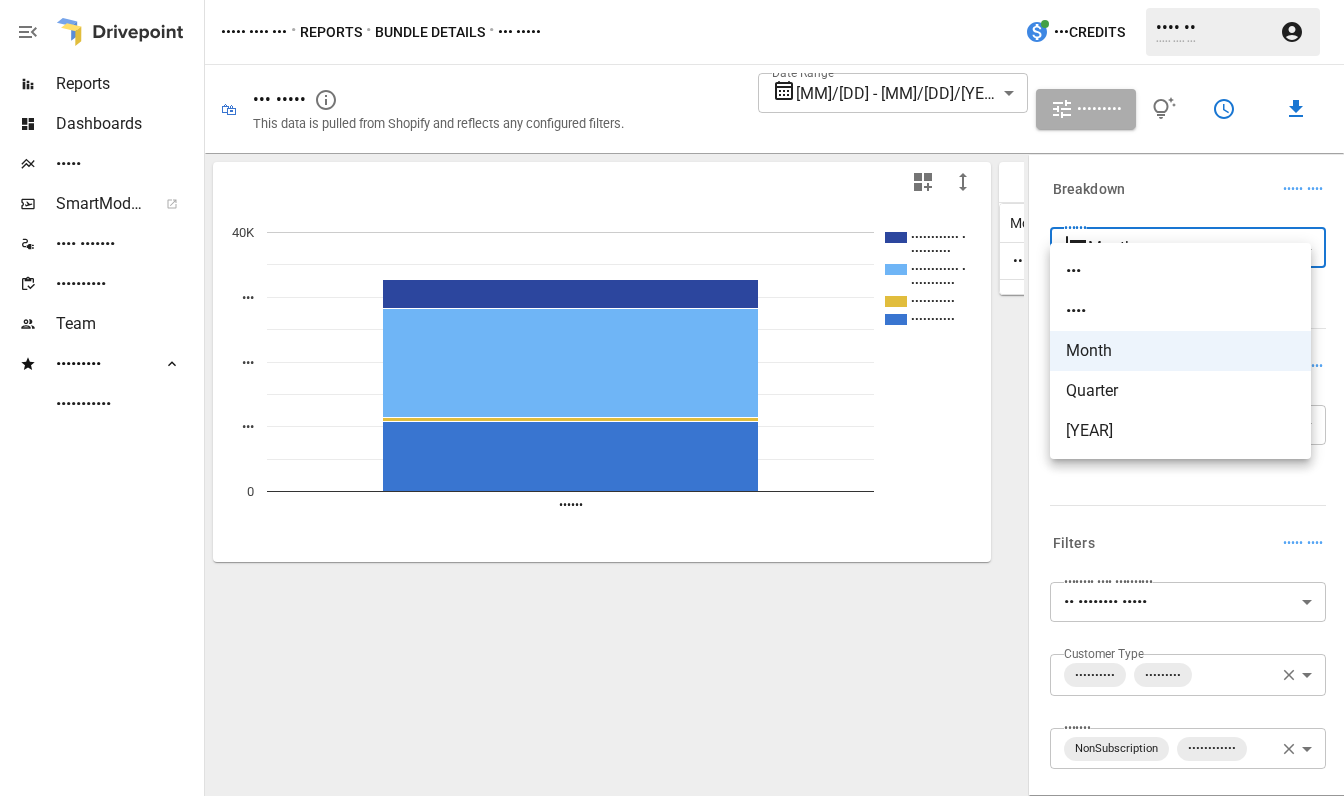 click on "•••" at bounding box center [1180, 271] 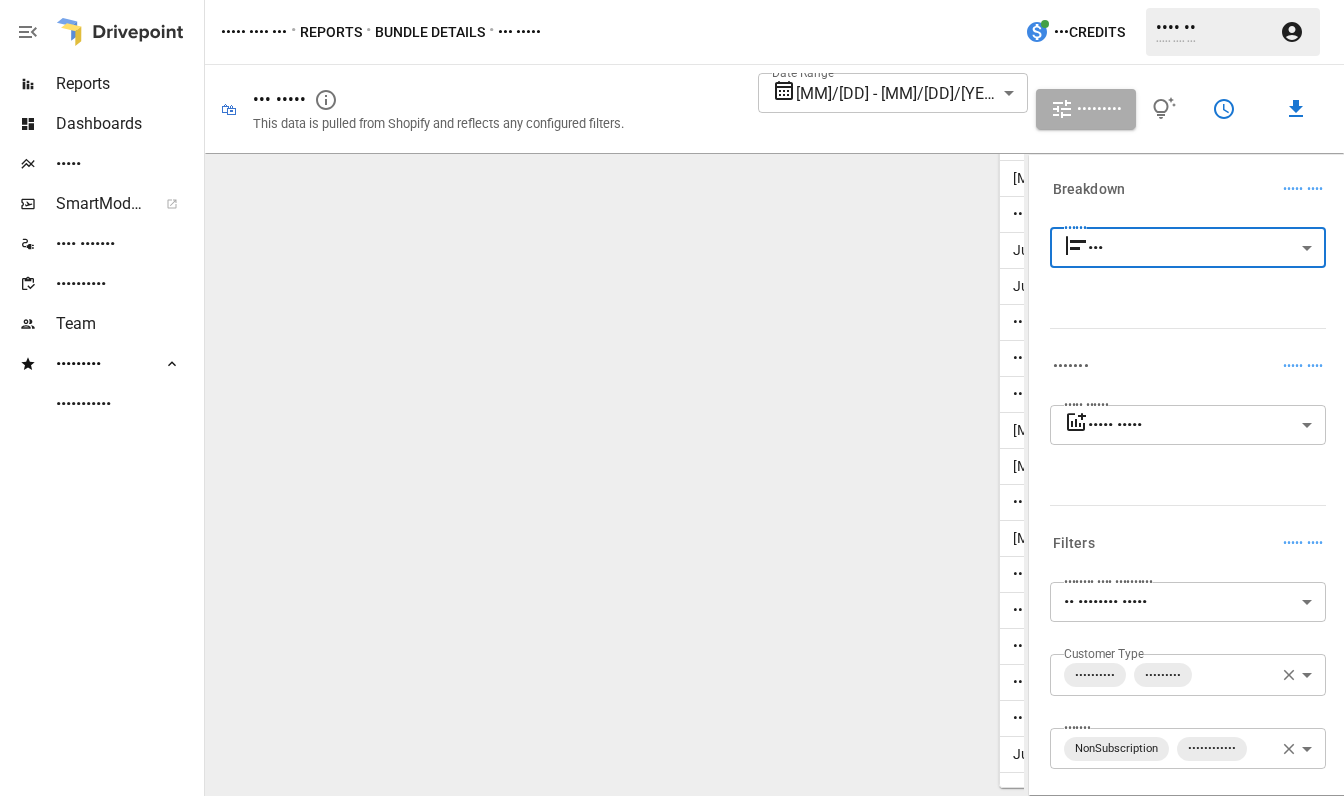 scroll, scrollTop: 953, scrollLeft: 0, axis: vertical 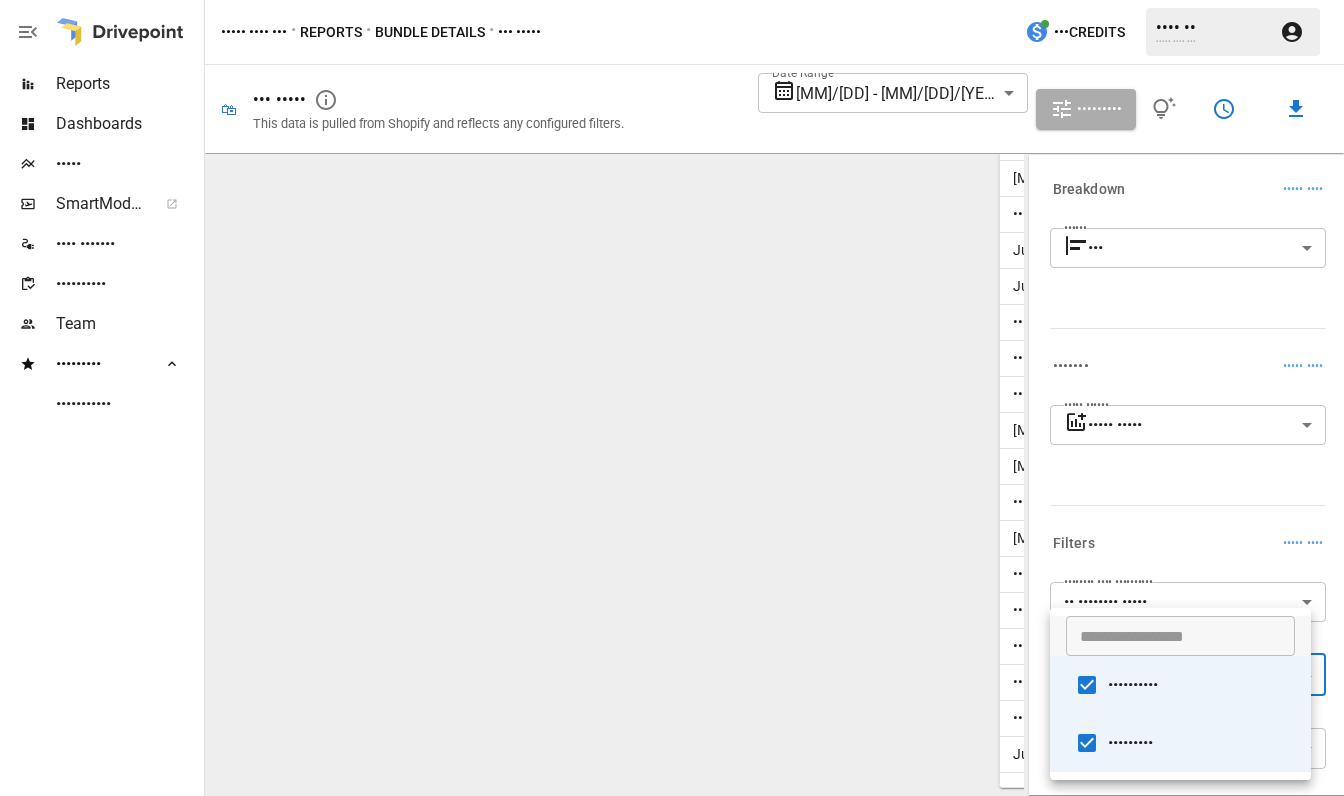 click on "Reports Dashboards Plans SmartModel ™ Data Sources Scorecards Team Favorites Acquisition Other Half Pet / Reports / Bundle Details / DTC Sales [PERSON] Other Half Pet 🛍 DTC Sales This data is pulled from Shopify and reflects any configured filters. Date Range [MM]/[DD] - [MM]/[DD]/[YEAR] ****** ​ Customize NonSubscri… Subscription ( Returning) Subscription ( First-Time) NonSubscri… [MONTH] [DAY], [YEAR] [MONTH] [DAY], [YEAR] [MONTH] [DAY], [YEAR] [MONTH] [DAY], [YEAR] [MONTH] [DAY], [YEAR] [MONTH] [DAY], [YEAR] [MONTH] [DAY], [YEAR] [MONTH] [DAY], [YEAR] [MONTH] [DAY], [YEAR] [MONTH] [DAY], [YEAR] [MONTH] [DAY], [YEAR] [MONTH] [DAY], [YEAR] [MONTH] [DAY], [YEAR] [MONTH] [DAY], [YEAR] [MONTH] [DAY], [YEAR] 0 1K 2K 3K 4K 4K Day Orders Units Sold Gross Sales Discounts Returns Net Sales [MONTH] [DAY], [YEAR] [DAY] Orders Units Sold Gross Sales Discounts Returns Net Sales" at bounding box center [672, 0] 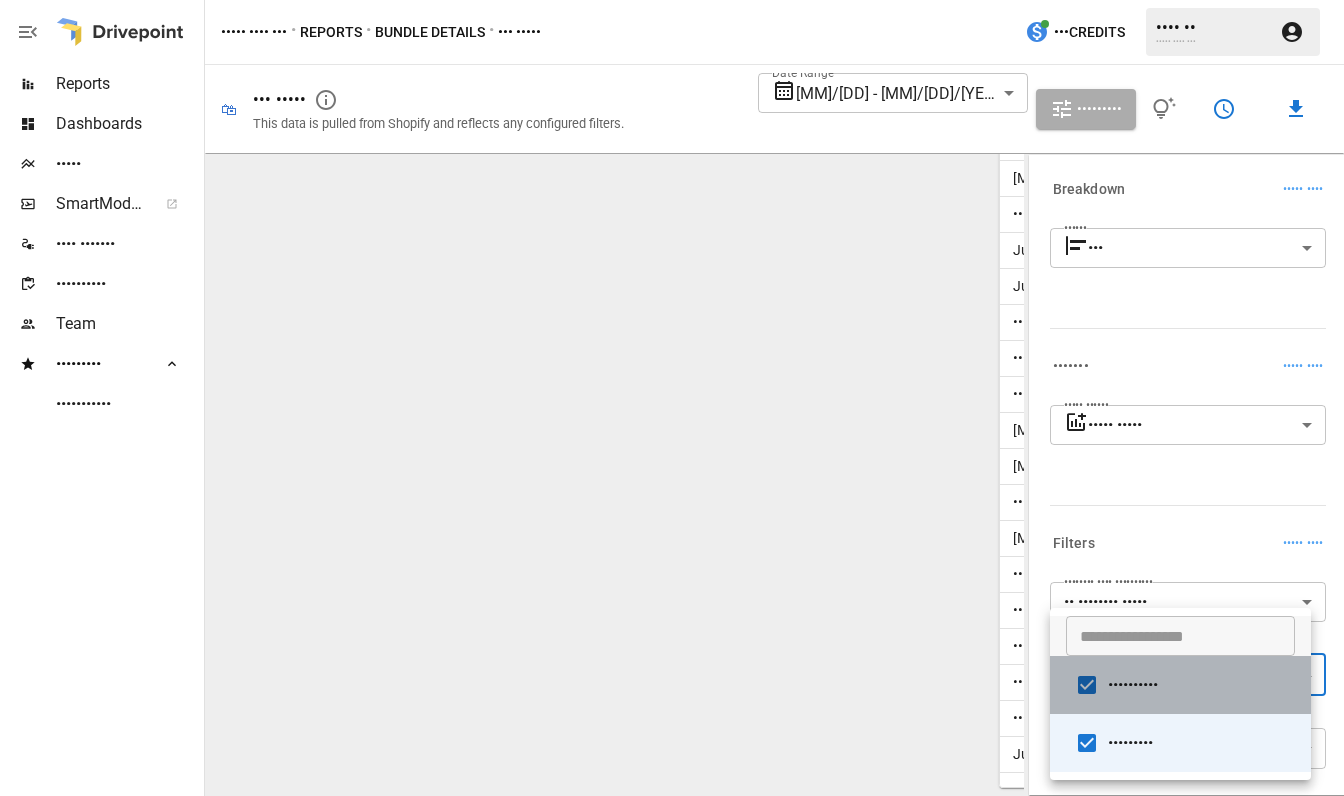 click on "••••••••••" at bounding box center (1180, 685) 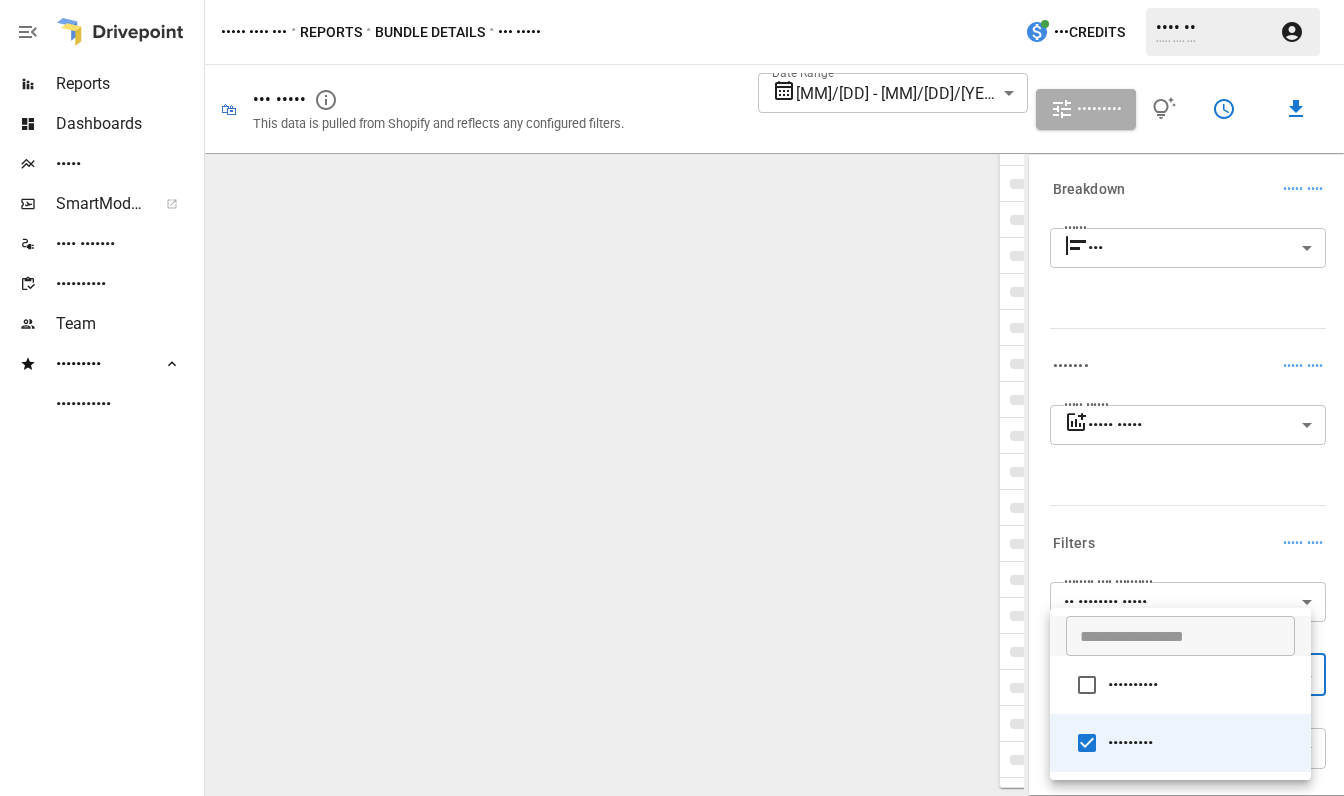 scroll, scrollTop: 178, scrollLeft: 0, axis: vertical 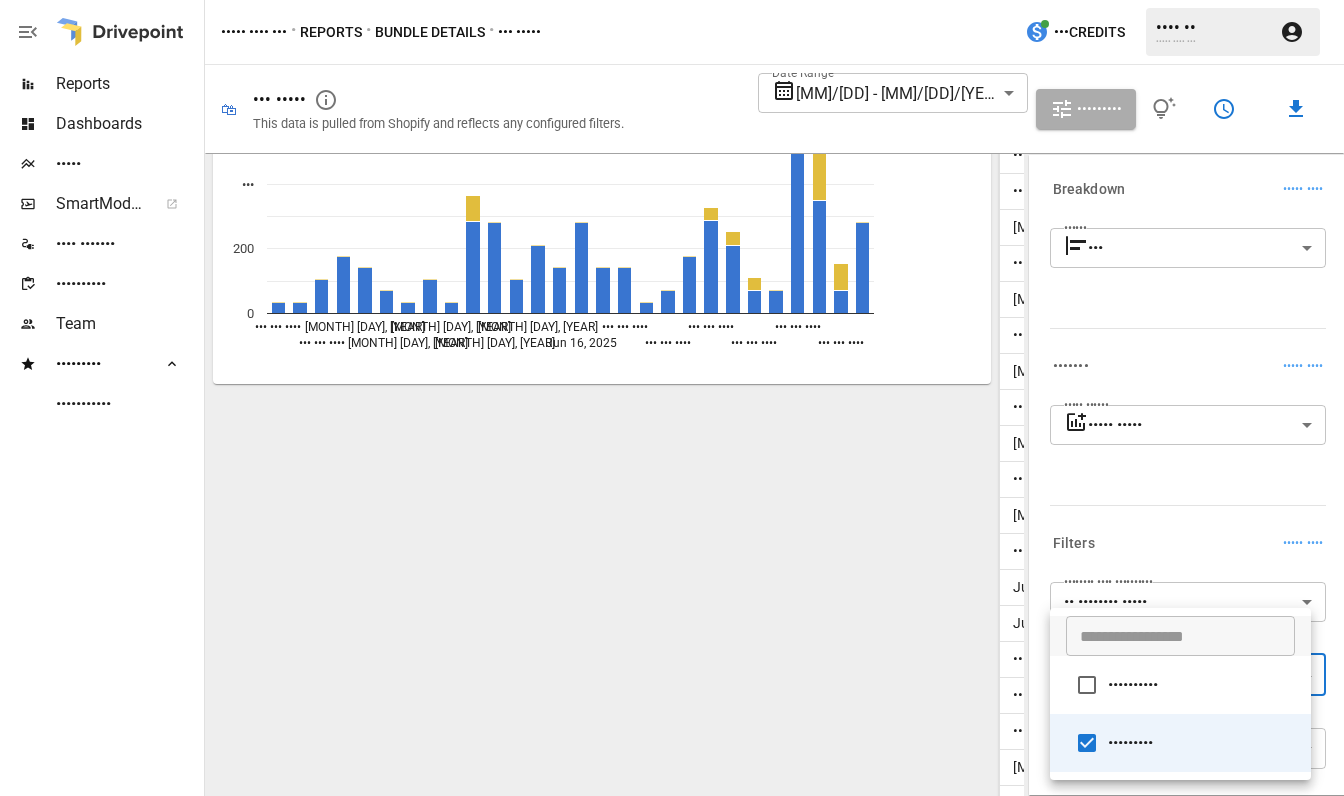 click on "••••••••••" at bounding box center [1180, 685] 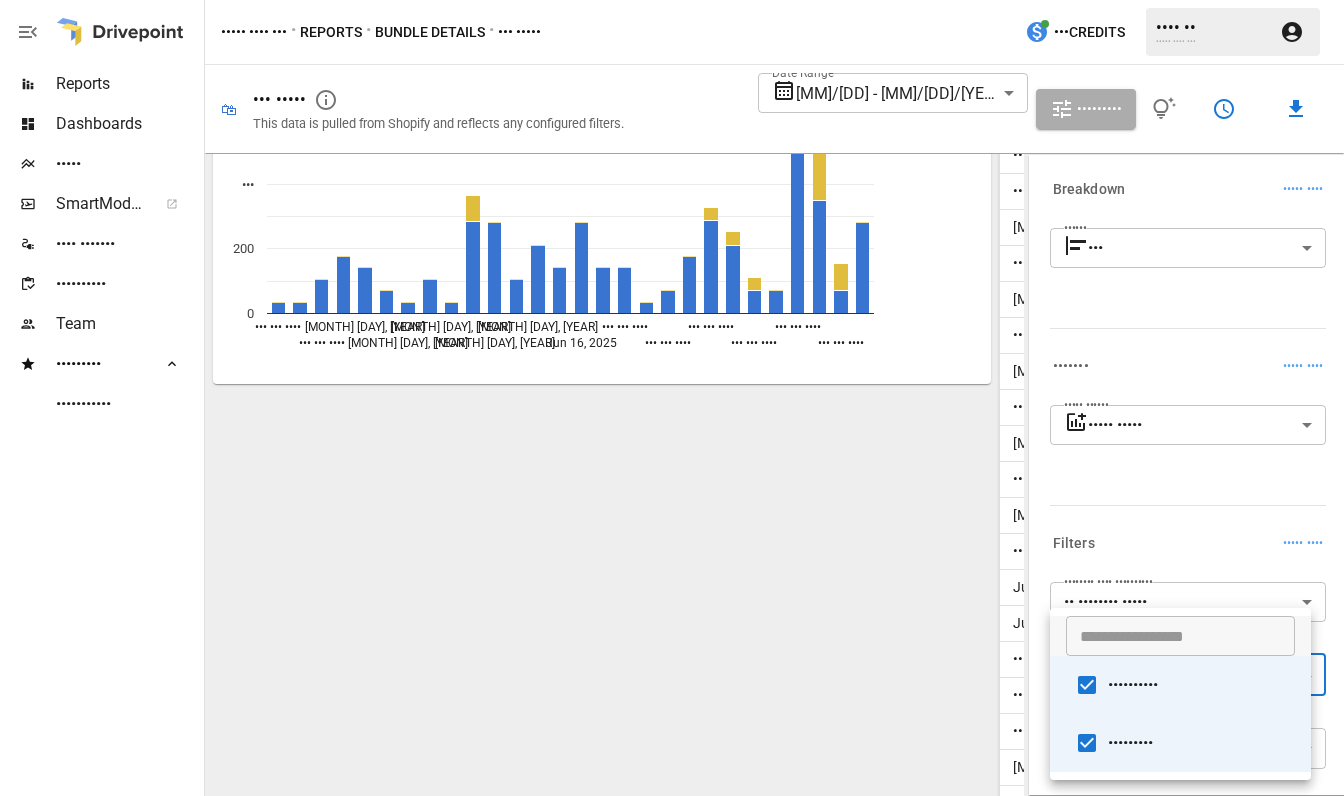 click on "•••••••••" at bounding box center (1201, 685) 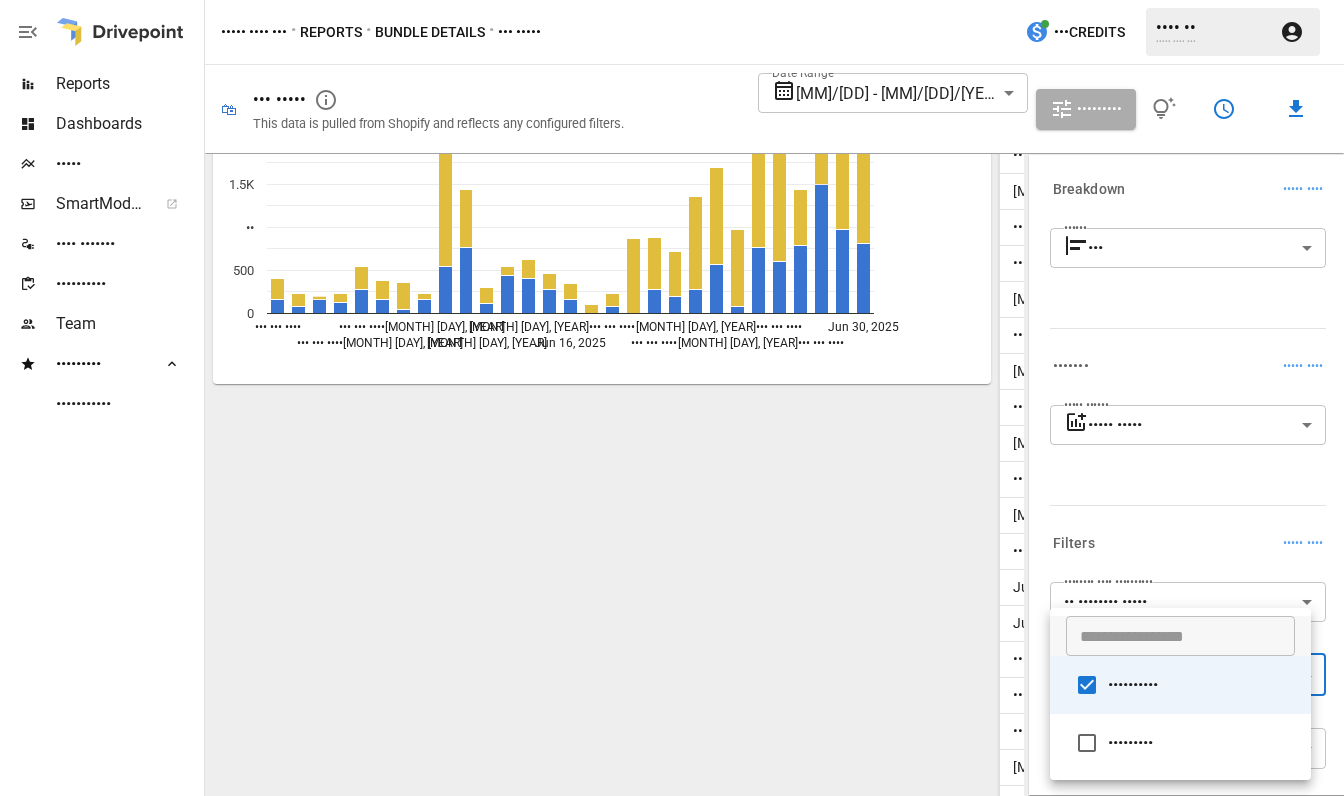 click at bounding box center [672, 398] 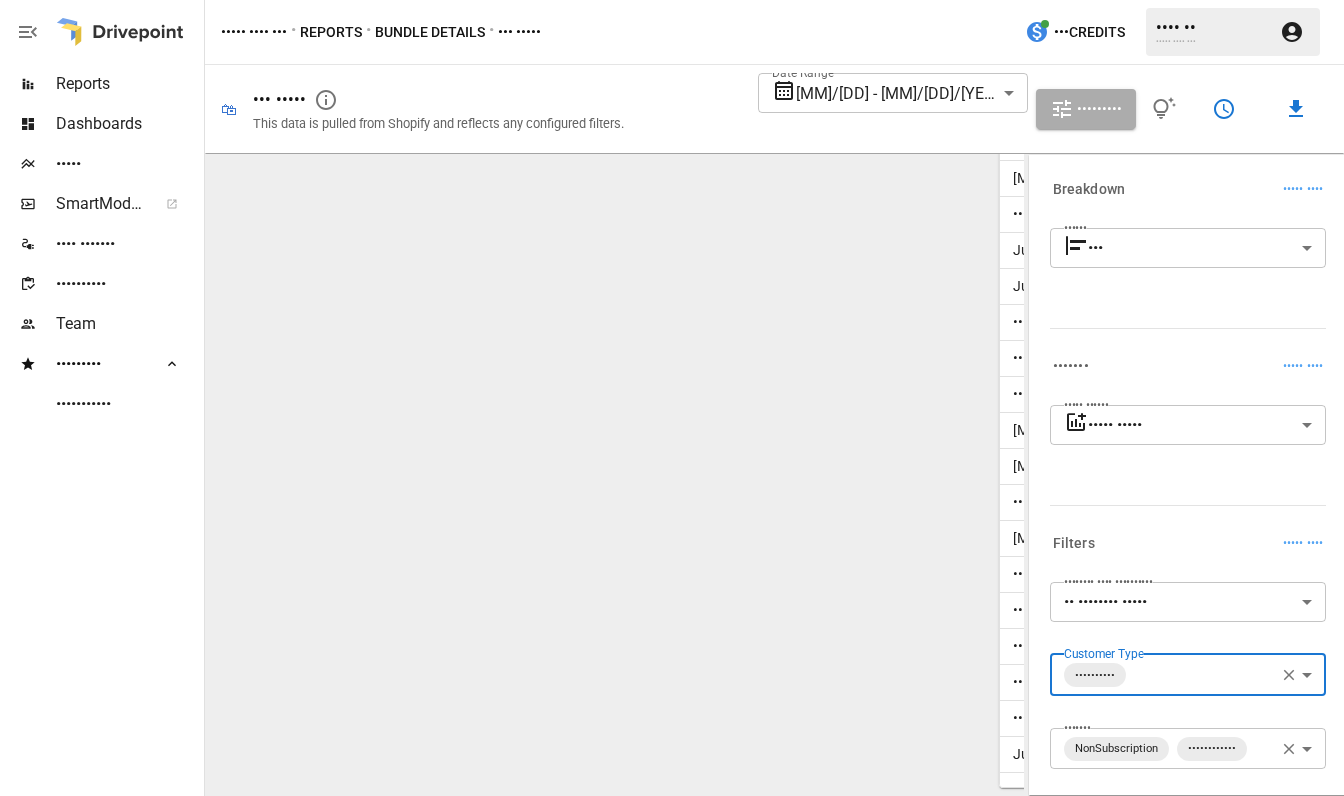 scroll, scrollTop: 919, scrollLeft: 0, axis: vertical 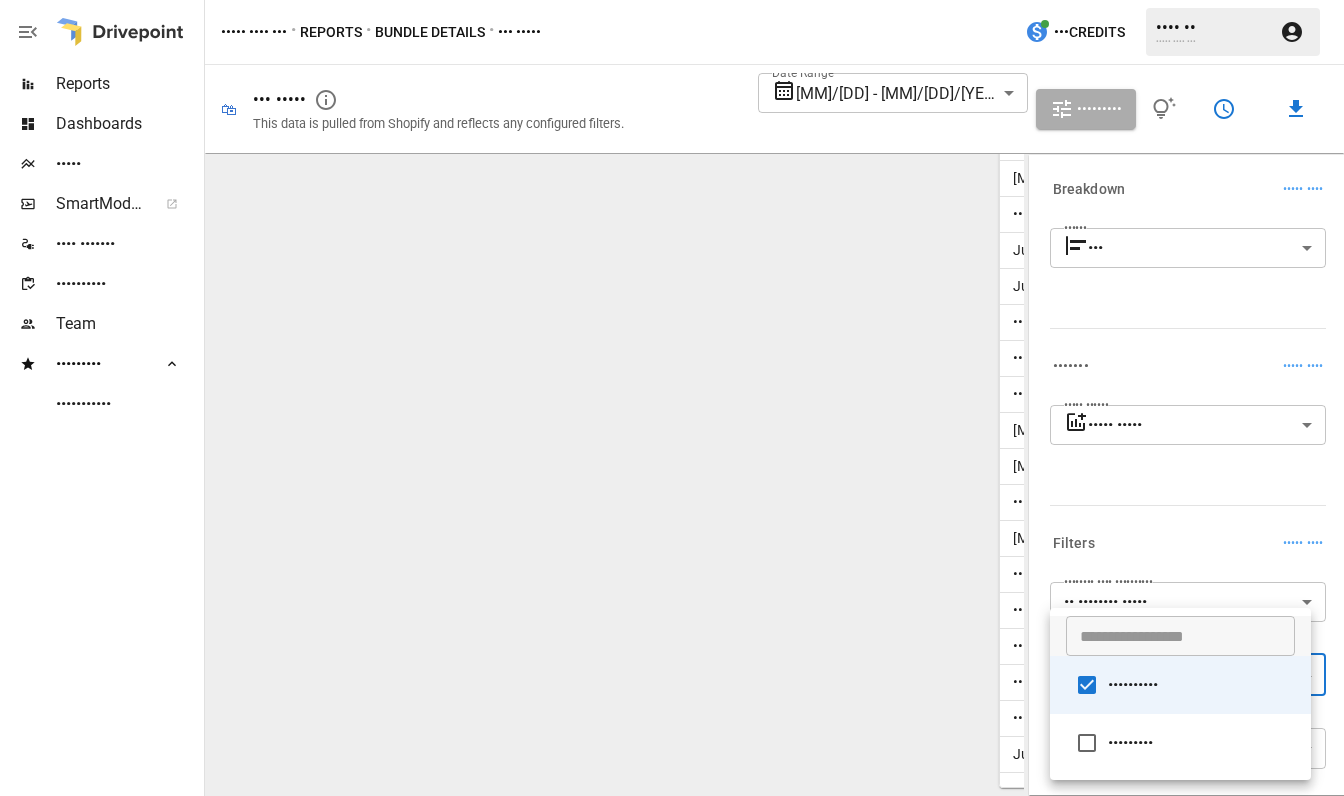 click on "Reports Dashboards Plans SmartModel ™ Data Sources Scorecards Team Favorites Acquisition Other Half Pet / Reports / Bundle Details / DTC Sales 625 Credits [FIRST] [LAST] Other Half Pet 🛍 DTC Sales This data is pulled from Shopify and reflects any configured filters. Date Range [DATE] - [DATE] ****** ​ Customize Subscription ( First-Time) NonSubscri… [DATE] [DATE] [DATE] [DATE] [DATE] [DATE] [DATE] [DATE] [DATE] [DATE] [DATE] [DATE] [DATE] [DATE] [DATE] 0 500 1K 1.5K 2K 2.5K 3K 1.5K Day Orders Units Sold Gross Sales Discounts Returns Net Sales [DATE] 6 14 $409 -$35 $0 $374 [DATE] 4 9 $228 -$4 -$110 $114 [DATE] 3 8 $202 $0 $0 $202 [DATE] 4 8 $231 $0 $0 $231 [DATE] 6 18 $543 -$12 $0 $531 [DATE] 5 14 $377 -$4 -$63 $311 [DATE] 7 15 $359 -$8 $0 $352 [DATE] 4 7 $234 -$16 -$109 $109 [DATE] 5 51 $1,994 -$197 -$1,152 $644 [DATE] 14 45 $1,440 -$185 $0 $1,254 7 10 8 7" at bounding box center (672, 0) 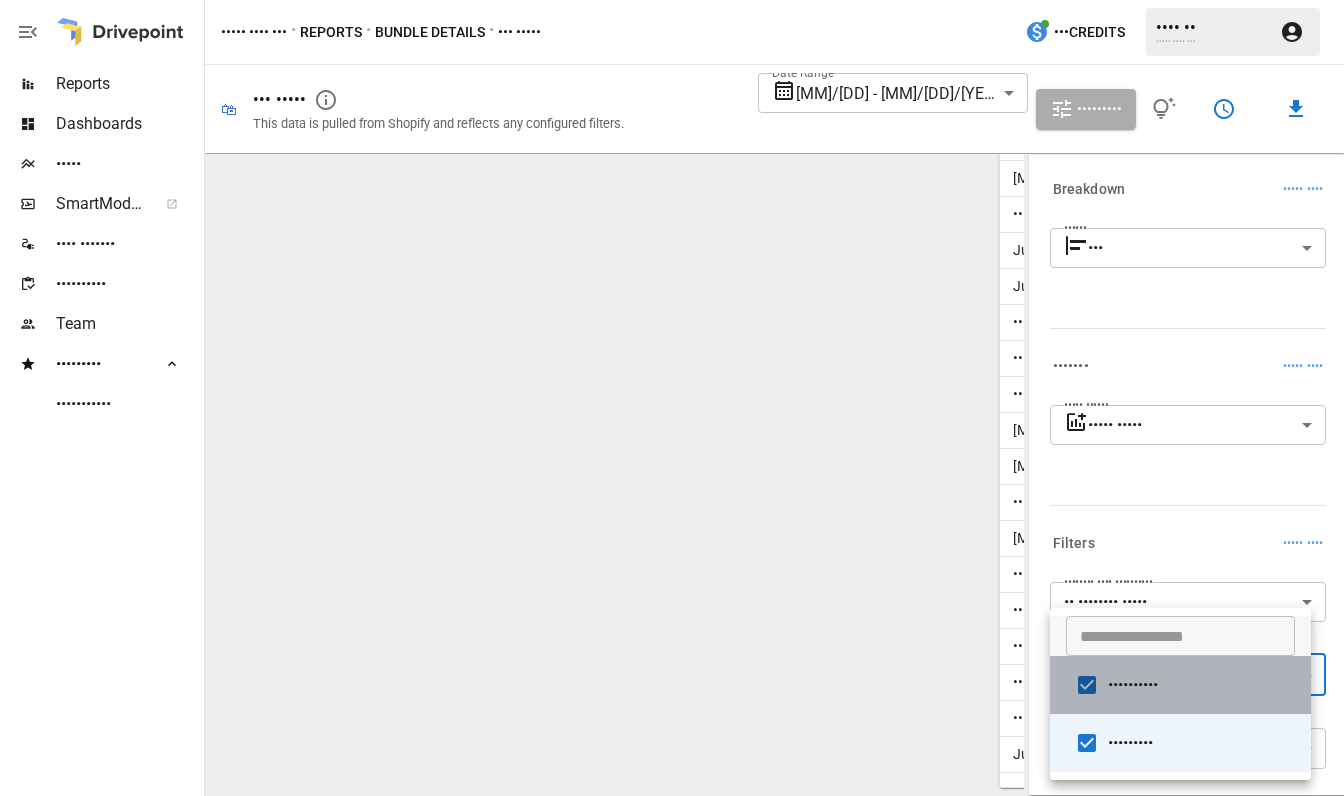 click on "••••••••••" at bounding box center (1201, 685) 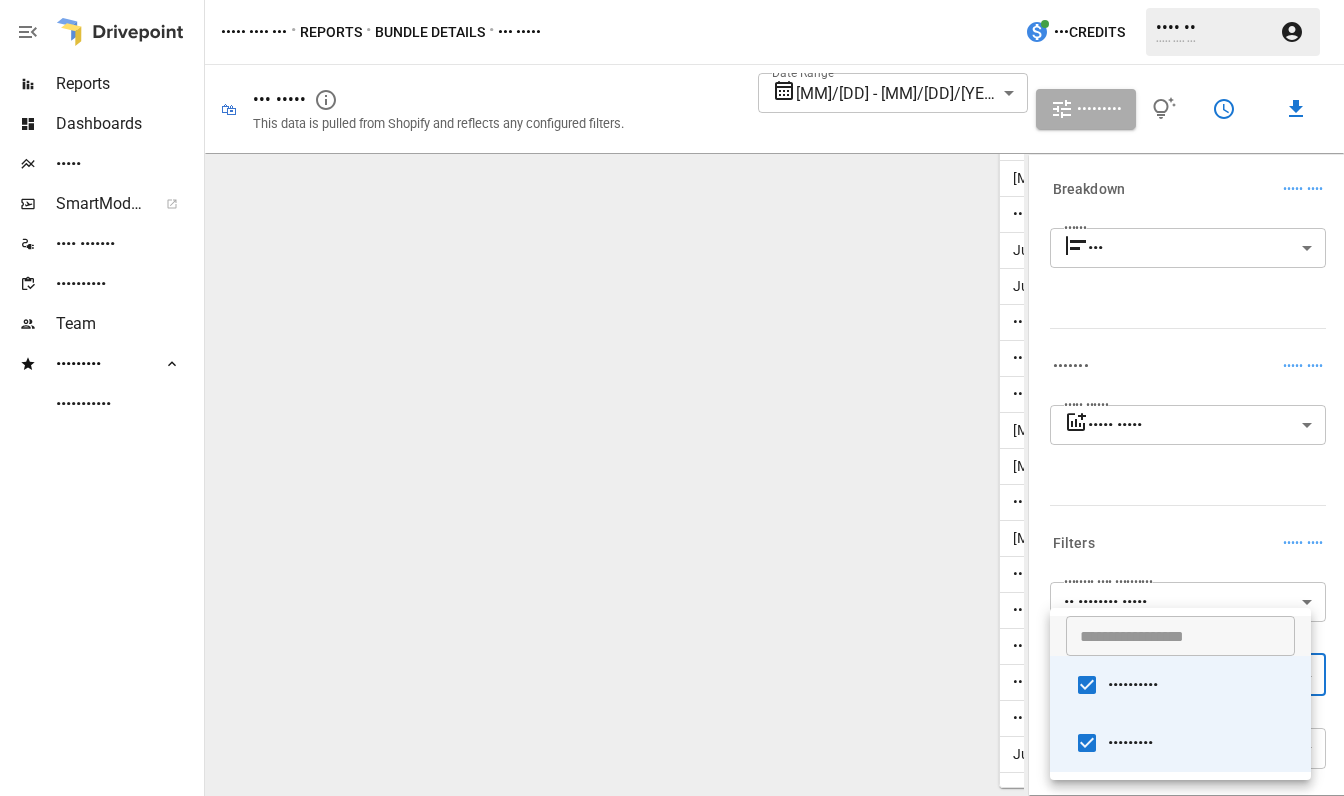 click at bounding box center (672, 398) 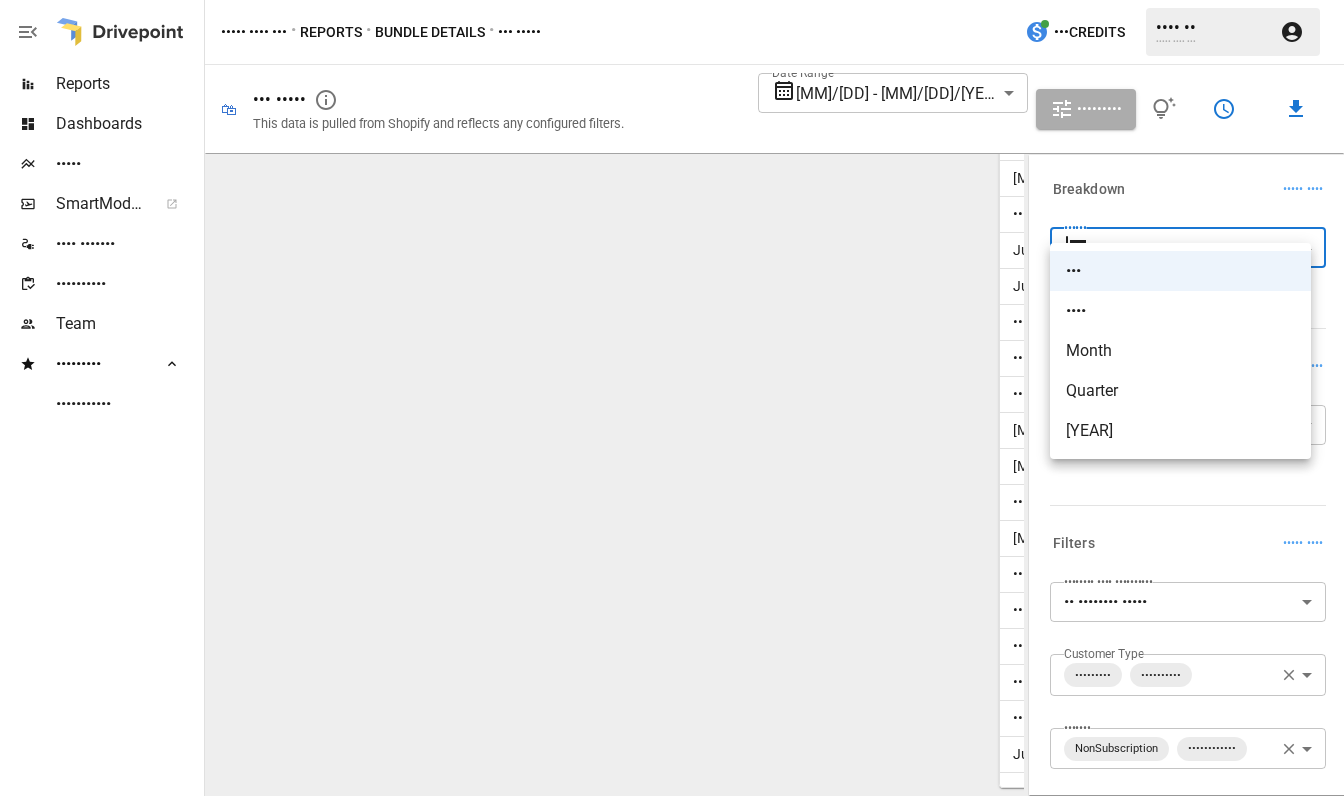 click on "••••••• •••••••••• ••••• •••••••••• • •••• ••••••• •••••••••• •••• ••••••••• ••••••••••• ••••• •••• ••• • ••••••• • •••••• ••••••• • ••• ••••• •••  ••••••• •••• •• ••••• •••• ••• • ••• ••••• •••• •••• •• •••••• •••• ••••••• ••• •••••••• ••• •••••••••• •••••••• •••• ••••• ••••• • •••••••••• •••••• • ••••••••• ••••••••••• •••••••••••• • •••••••••• •••••••••••• • ••••••••••• ••••••••••• ••• ••• •••• ••• ••• •••• ••• ••• •••• ••• ••• •••• ••• ••• •••• ••• ••• •••• ••• ••• •••• ••• ••• •••• ••• ••• •••• ••• ••• •••• ••• ••• •••• ••• ••• •••• ••• ••• •••• ••• ••• •••• ••• ••• •••• • •• •• •• •• •••• ••• •••••• ••••• •••• ••••• ••••• ••••••••• ••••••• ••• ••••• ••• ••• •••• • •• •••• •••• •• •••• ••• ••• •••• • • ••• •• •• ••• ••• ••• •••• • •• •••• ••• ••••• •••• ••• ••• •••• • •• •••• •• ••••• •••• ••• ••• •••• • •• •••• •• •• •••• ••• ••• •••• • •• •••• •••• •••• •••• ••• ••• •••• • •• •••• ••• •••• •••• ••• ••• •••• • •• •••• ••• •• •••• ••• ••• •••• • •• •••• •••• ••••• •••• ••• ••• •••• • •• ••••••" at bounding box center (672, 0) 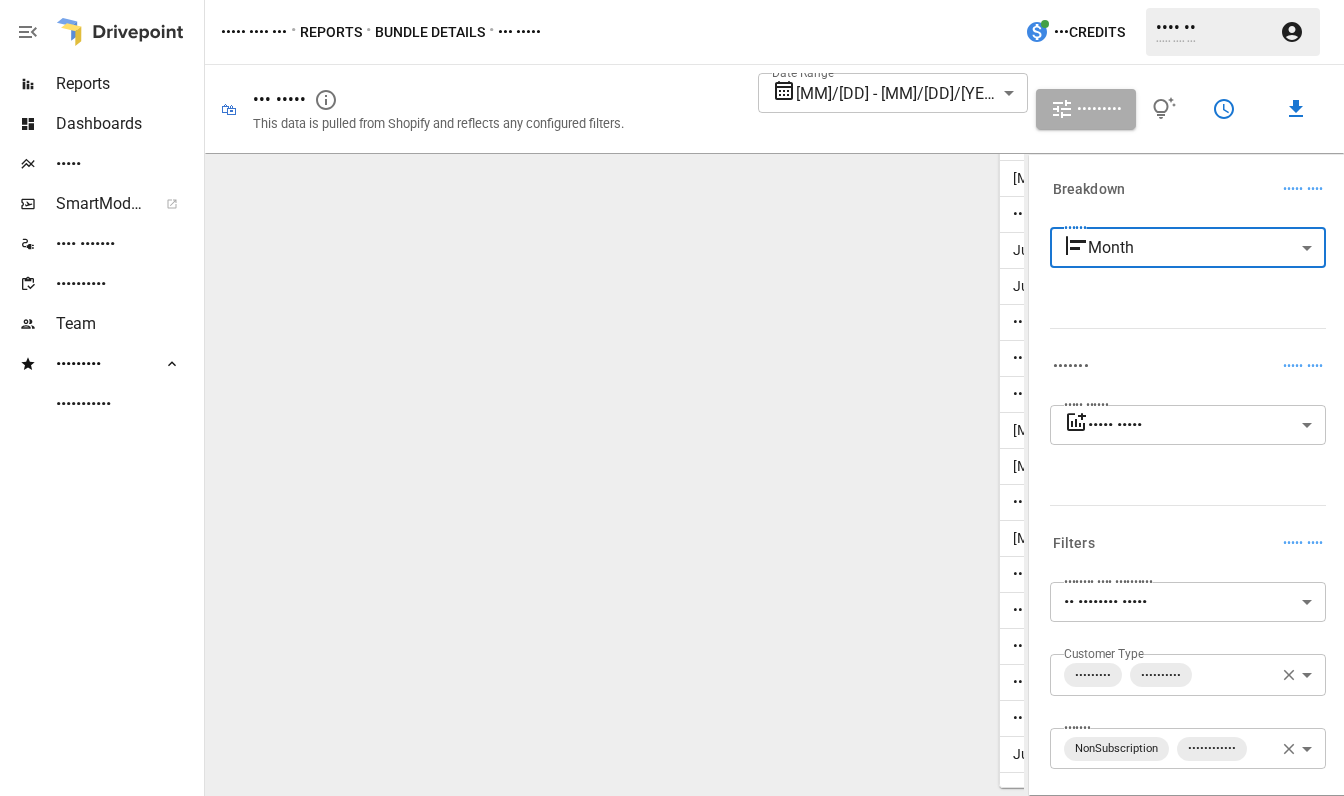 click on "Reports Dashboards Plans SmartModel ™ Data Sources Scorecards Team Favorites Acquisition Other Half Pet / Reports / Bundle Details / DTC Sales [PERSON] Other Half Pet 🛍 DTC Sales This data is pulled from Shopify and reflects any configured filters. Date Range [MM]/[DD] - [MM]/[DD]/[YEAR] ****** ​ Customize [MONTH] [DAY], [YEAR] [MONTH] [DAY], [YEAR] [MONTH] [DAY], [YEAR] [MONTH] [DAY], [YEAR] [MONTH] [DAY], [YEAR] [MONTH] [DAY], [YEAR] [MONTH] [DAY], [YEAR] [MONTH] [DAY], [YEAR] [MONTH] [DAY], [YEAR] [MONTH] [DAY], [YEAR] [MONTH] [DAY], [YEAR] [MONTH] [DAY], [YEAR] [MONTH] [DAY], [YEAR] [MONTH] [DAY], [YEAR] [MONTH] [DAY], [YEAR] 0 1K 2K 3K 4K 1.5K Day Orders Units Sold Gross Sales Discounts Returns Net Sales [MONTH] [DAY], [YEAR] [DAY] Orders Units Sold Gross Sales Discounts Returns Net Sales" at bounding box center [672, 0] 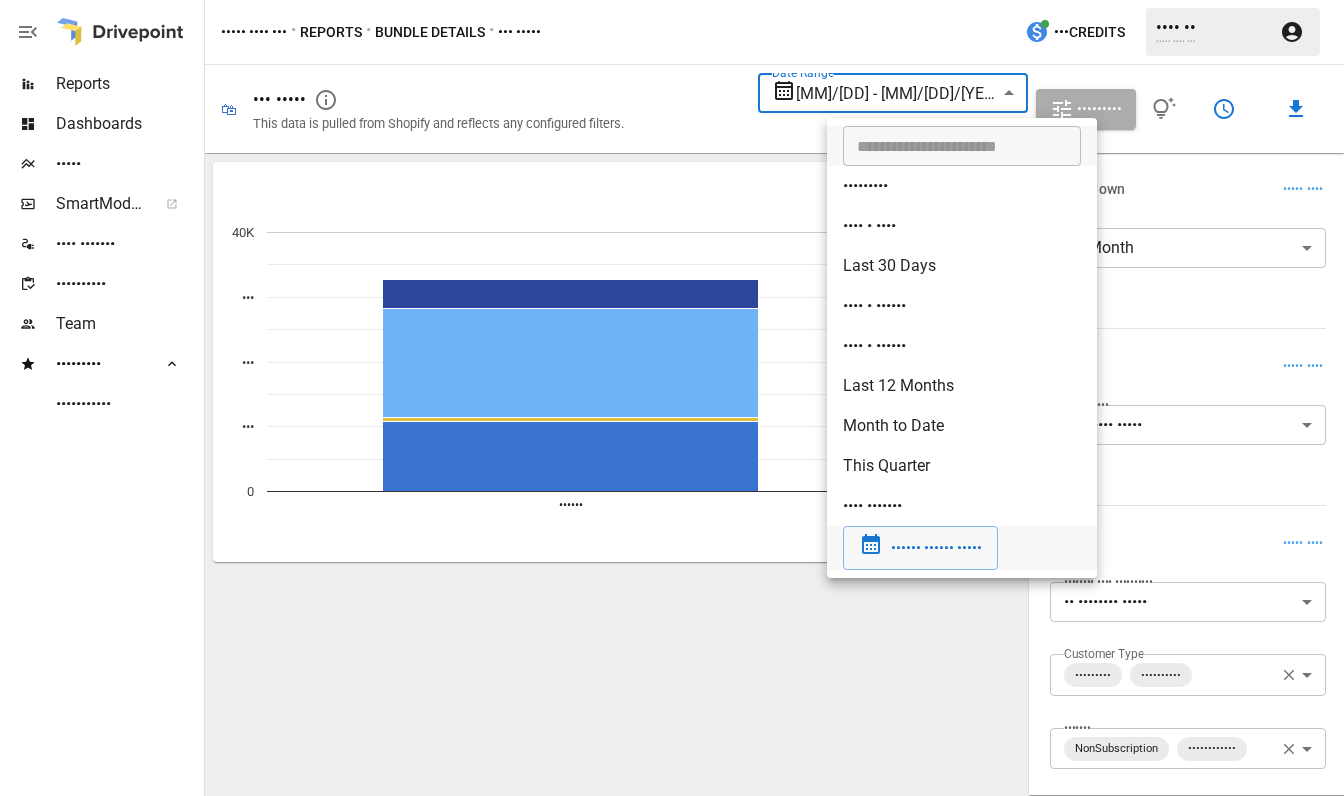 click on "​ Today Yesterday Last 7 Days Last 30 Days Last 90 Days Last 365 Days Last Month Last 3 Months Last 6 Months Last 12 Months Last Year Week to Date Month to Date Quarter to Date Year to Date This Quarter Last Quarter This Year SELECT CUSTOM RANGE" at bounding box center (962, 348) 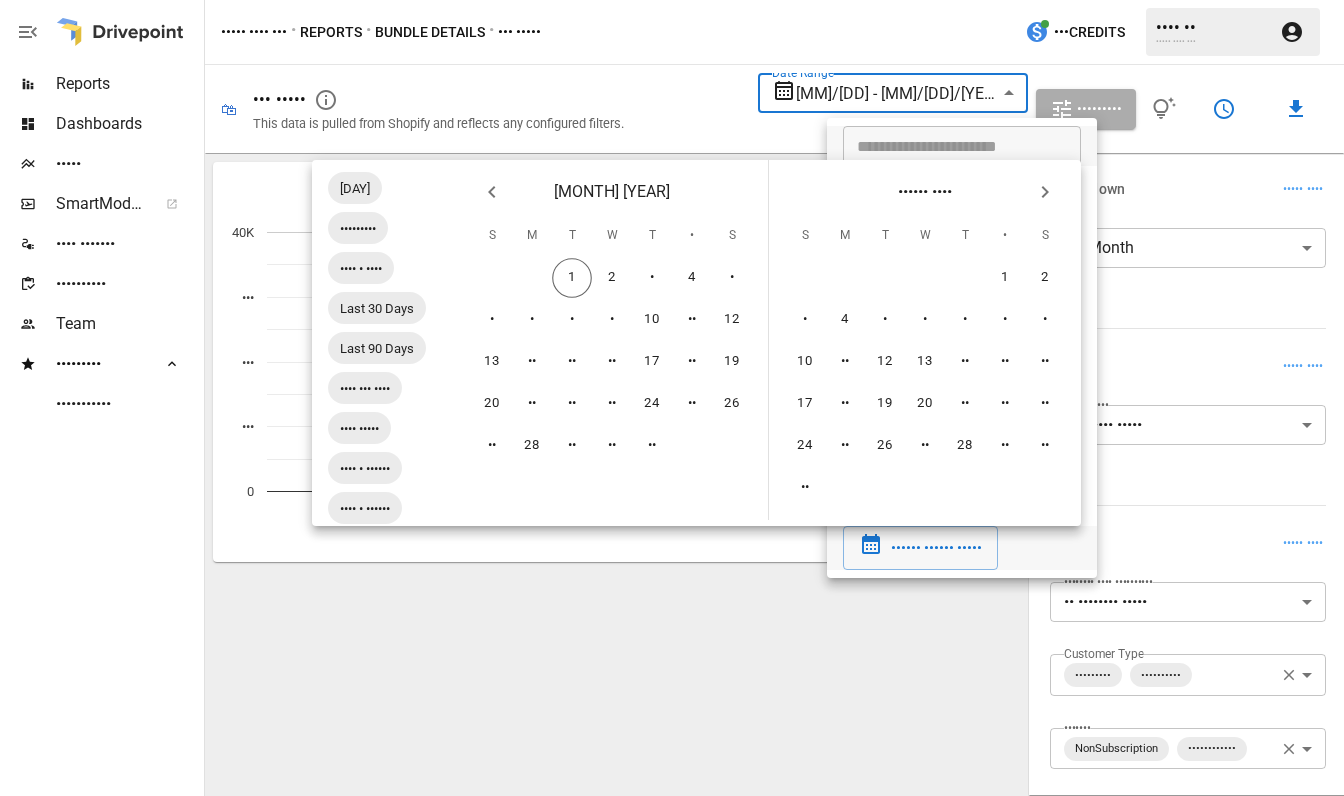 click at bounding box center (492, 192) 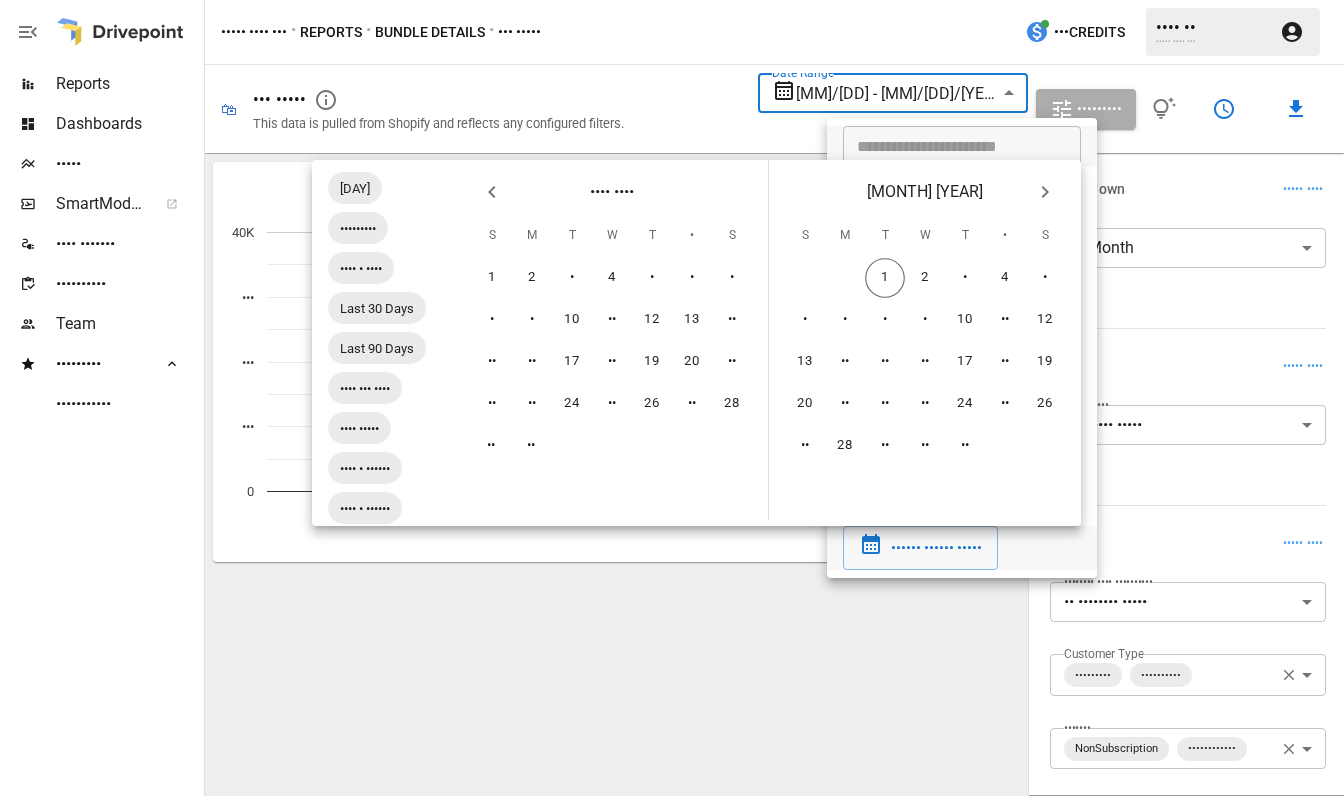 click at bounding box center [492, 192] 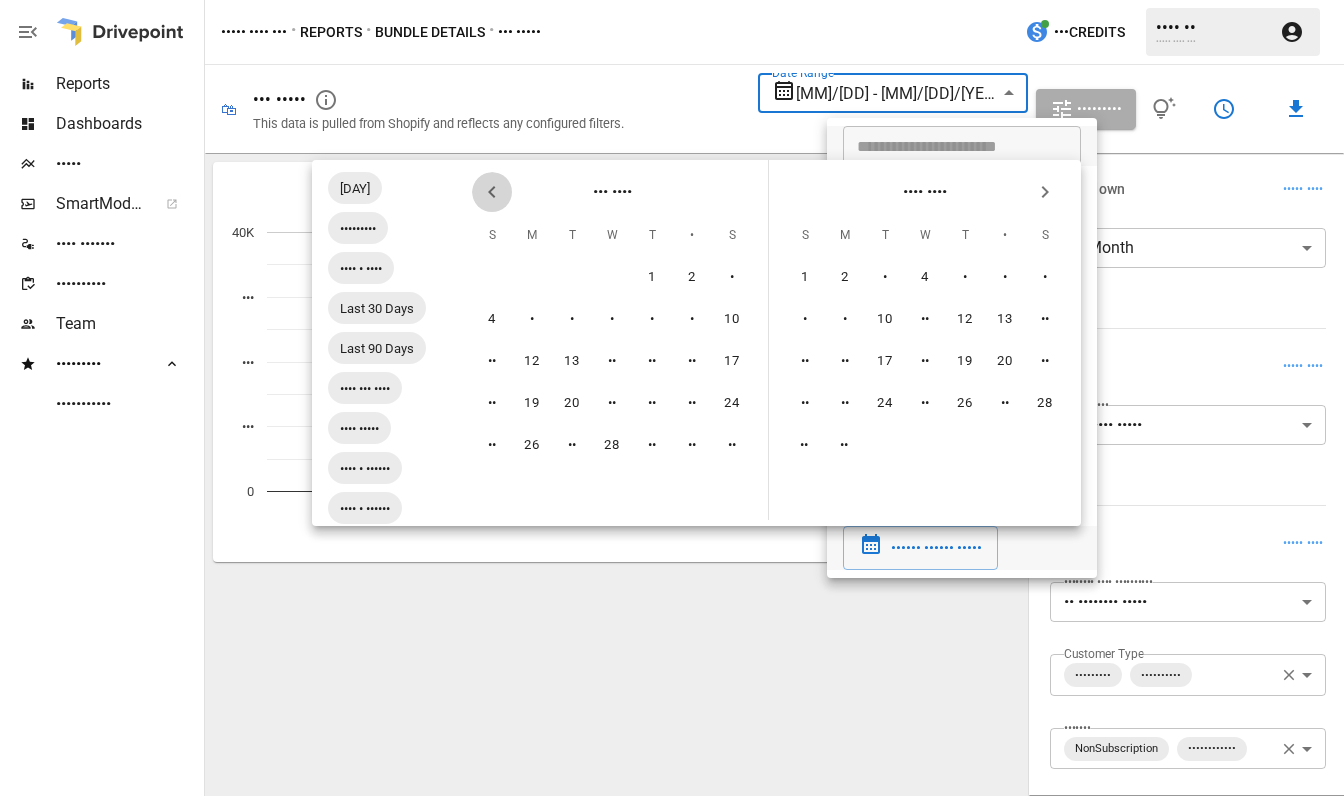 click at bounding box center [492, 192] 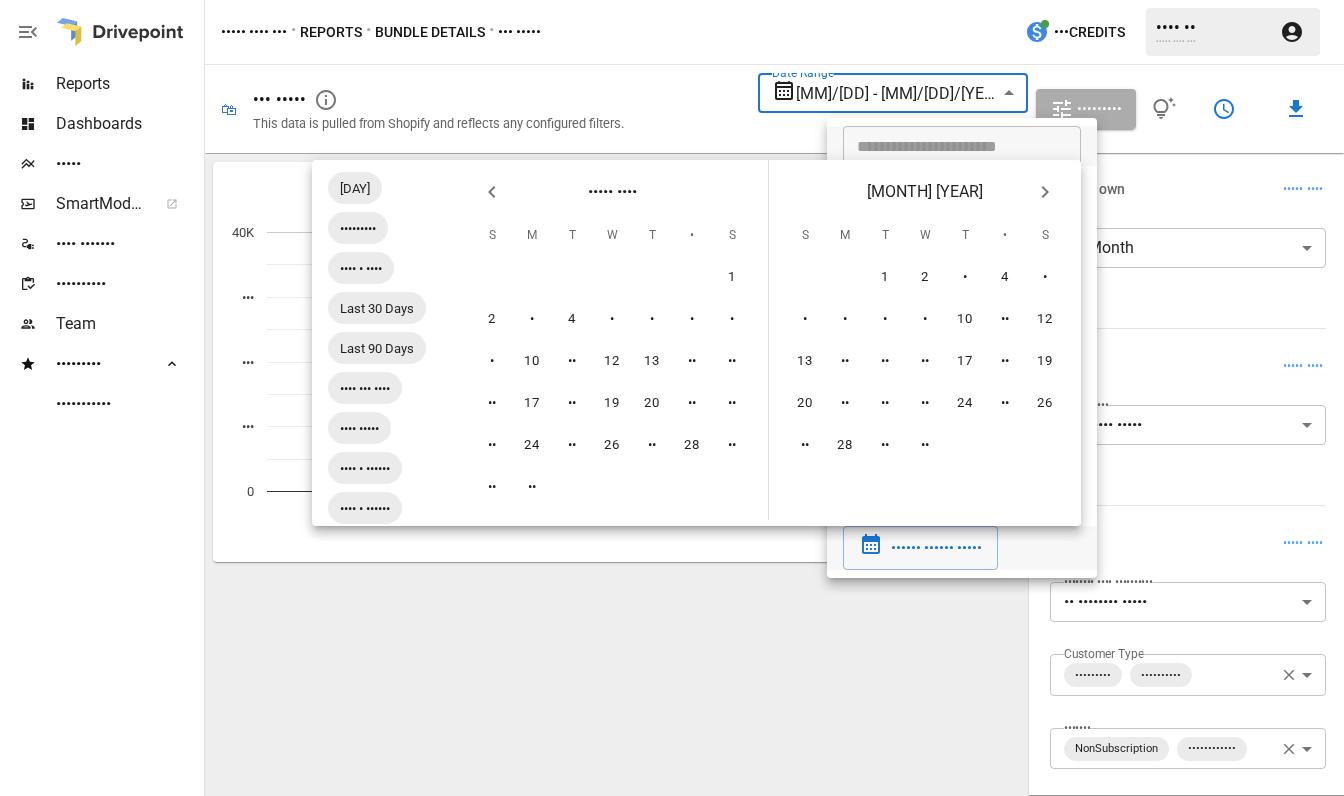 click at bounding box center [492, 192] 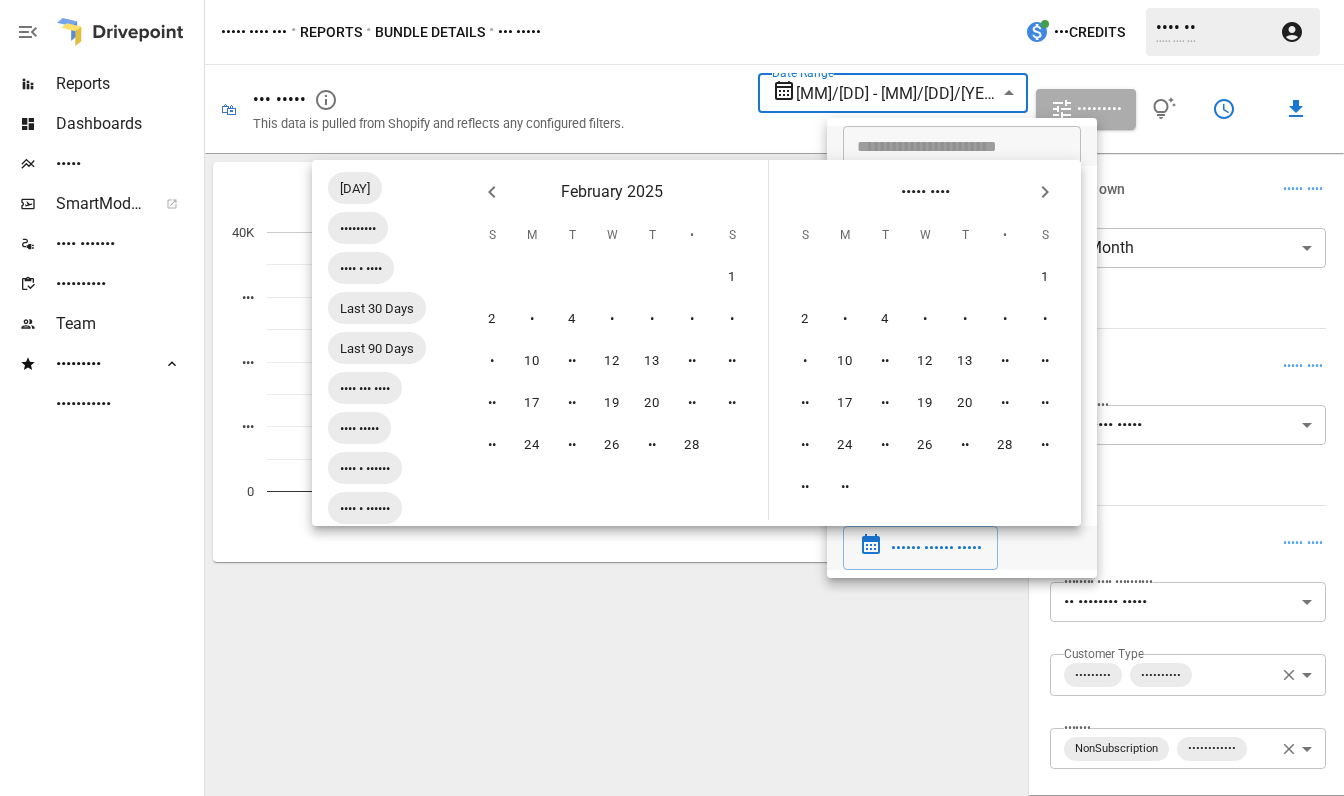 click at bounding box center (492, 192) 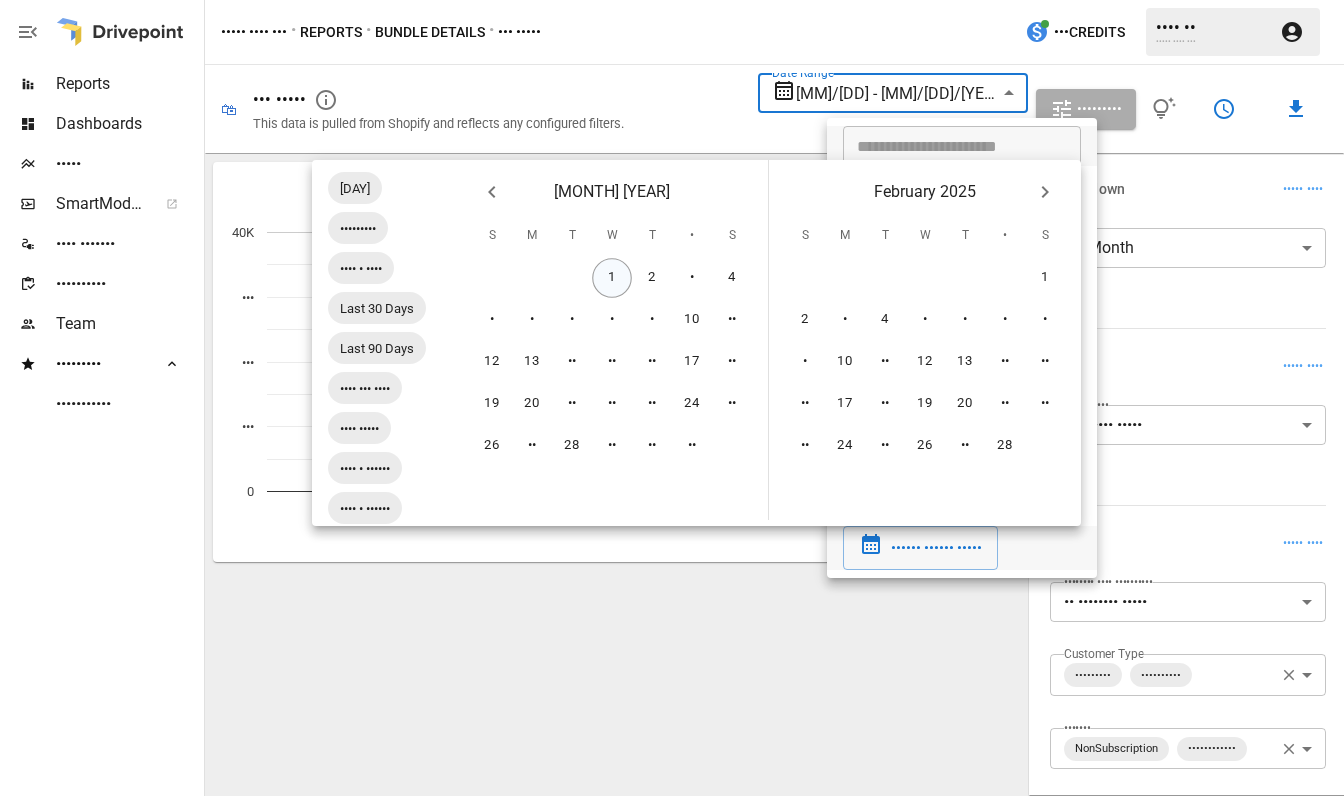click on "1" at bounding box center (612, 278) 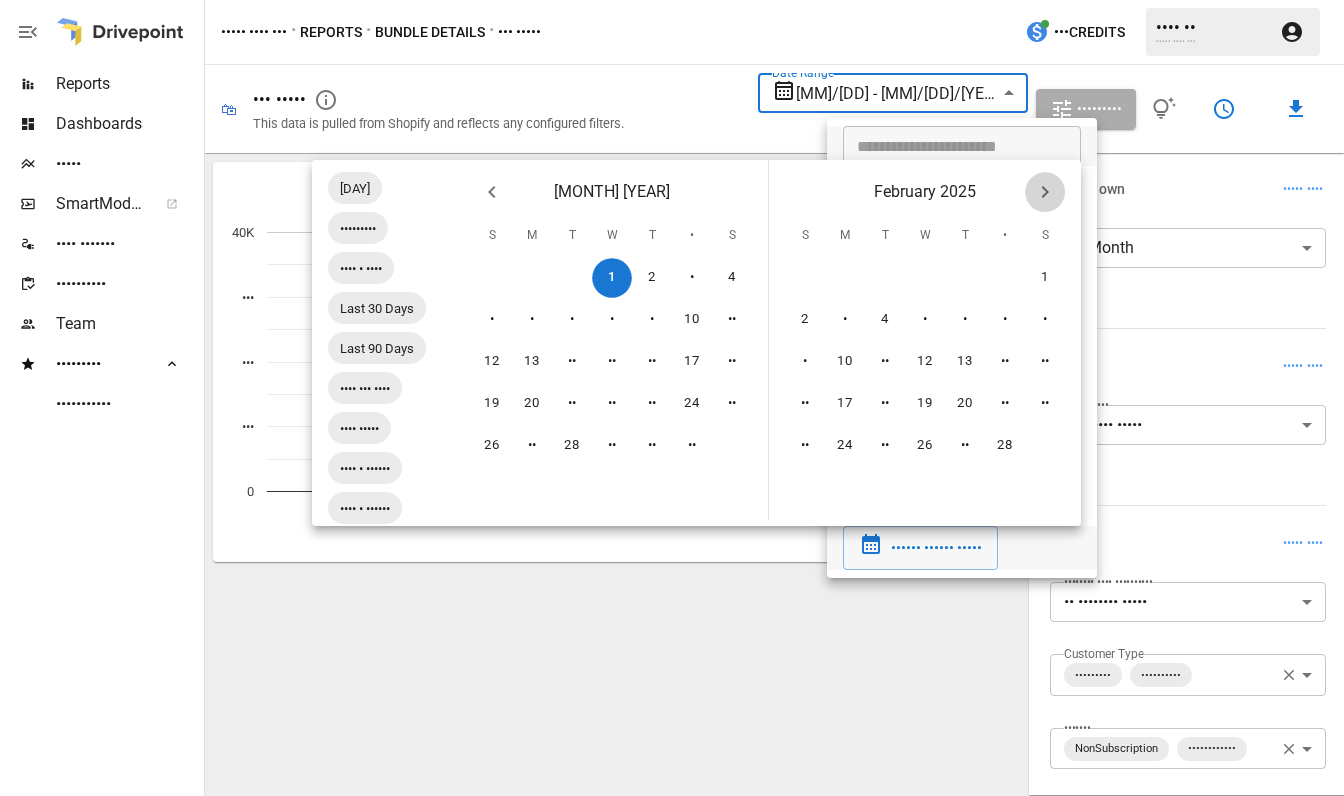 click at bounding box center (1045, 192) 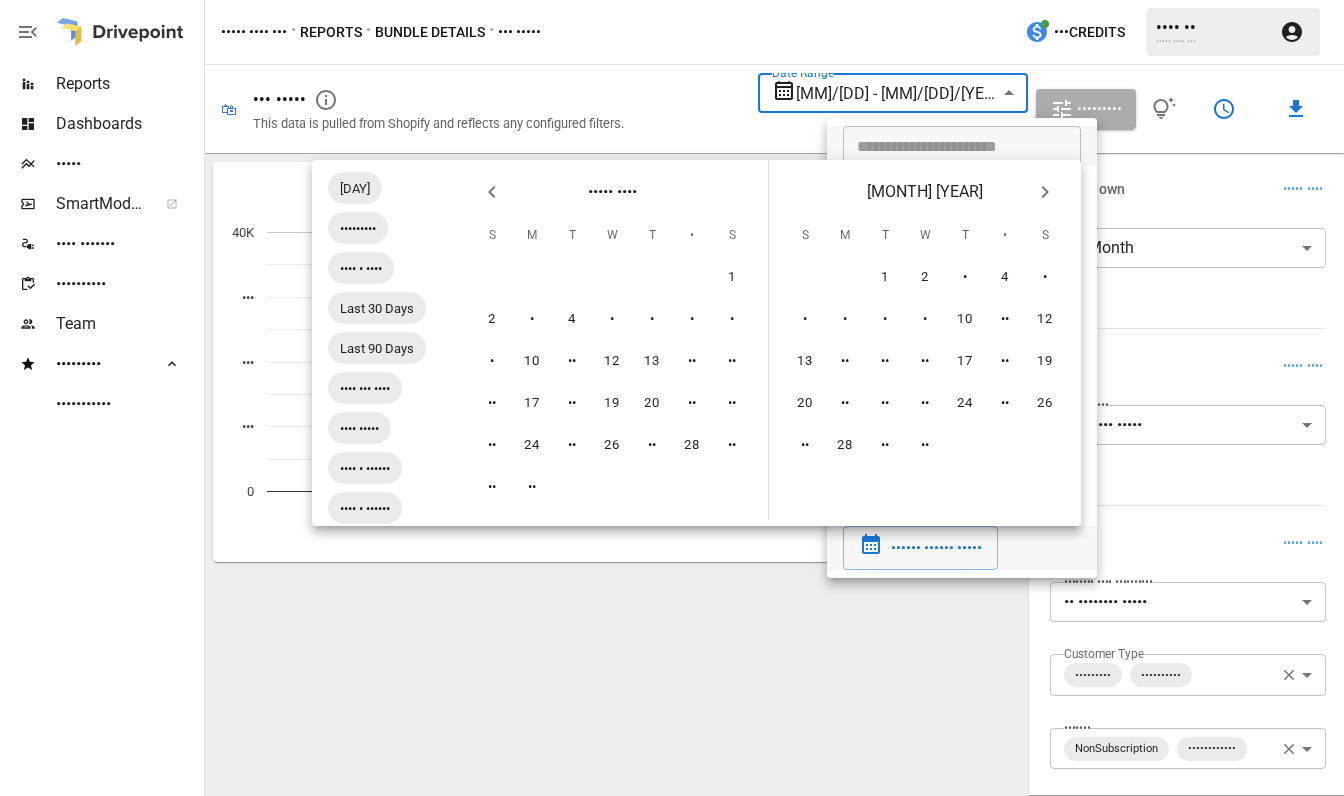 click at bounding box center (1045, 192) 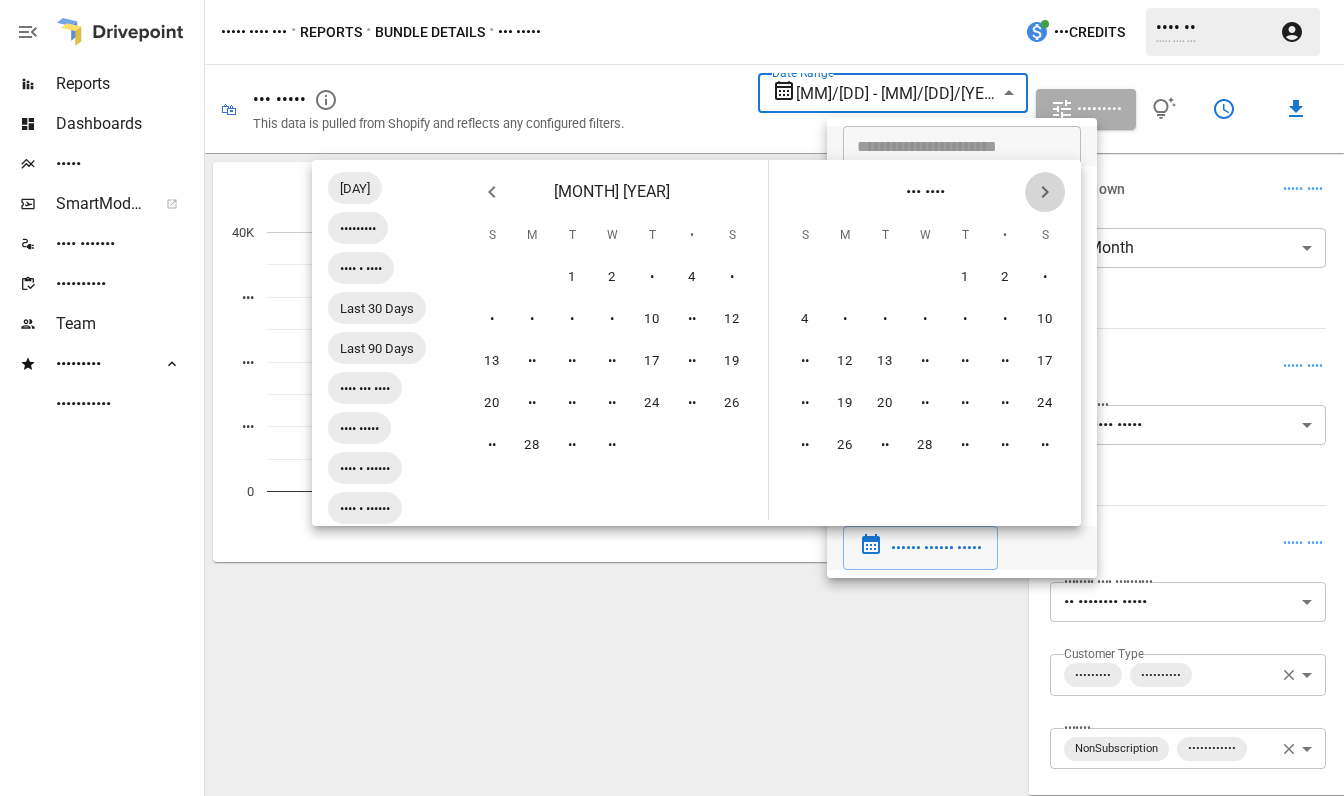 click at bounding box center (1045, 192) 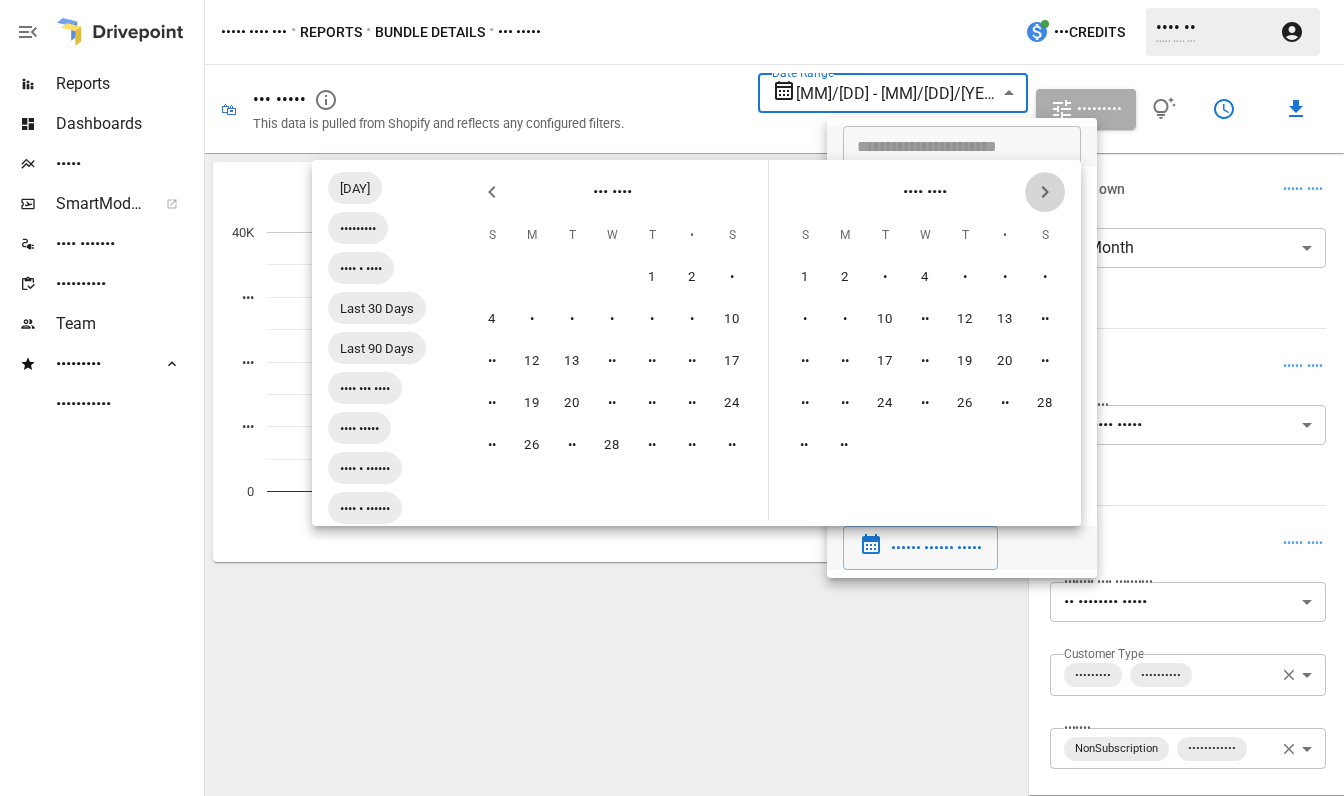 click at bounding box center (1045, 192) 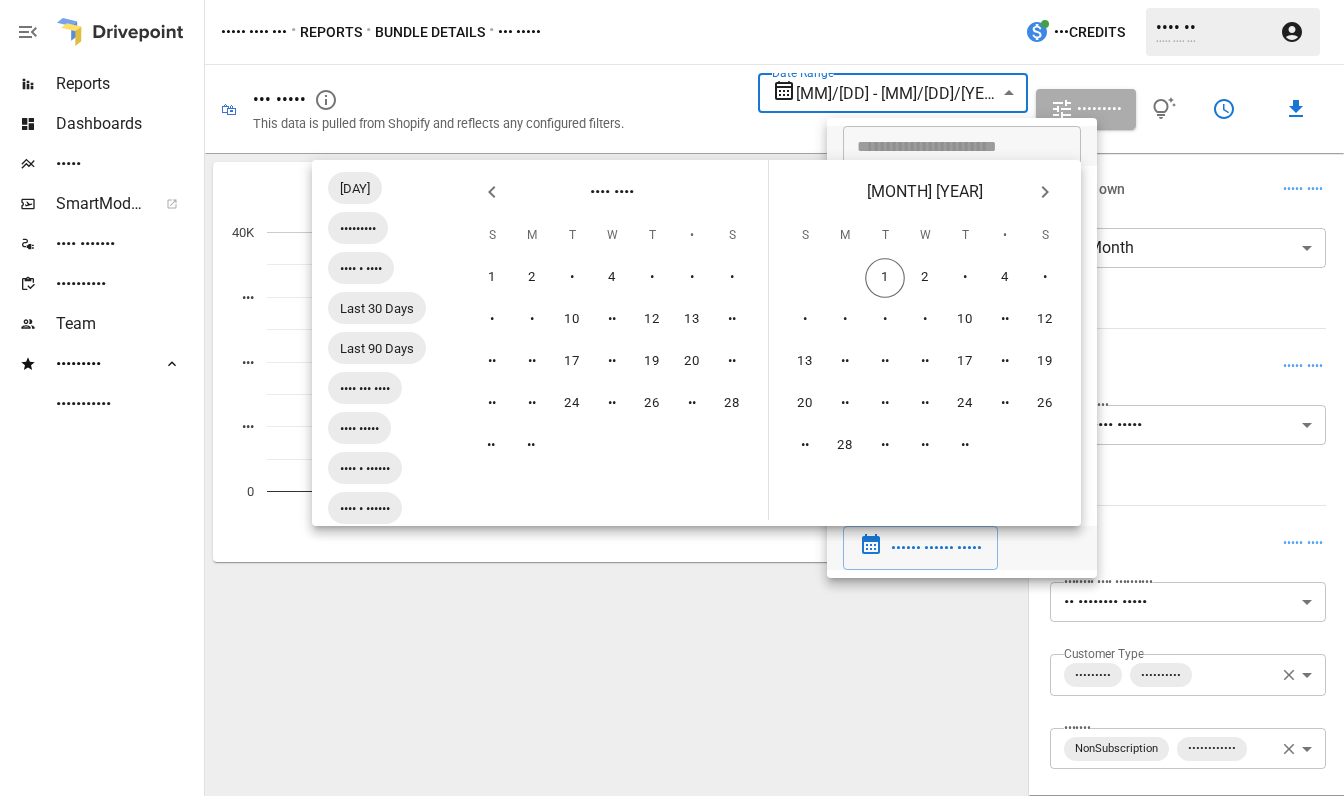 scroll, scrollTop: 0, scrollLeft: 0, axis: both 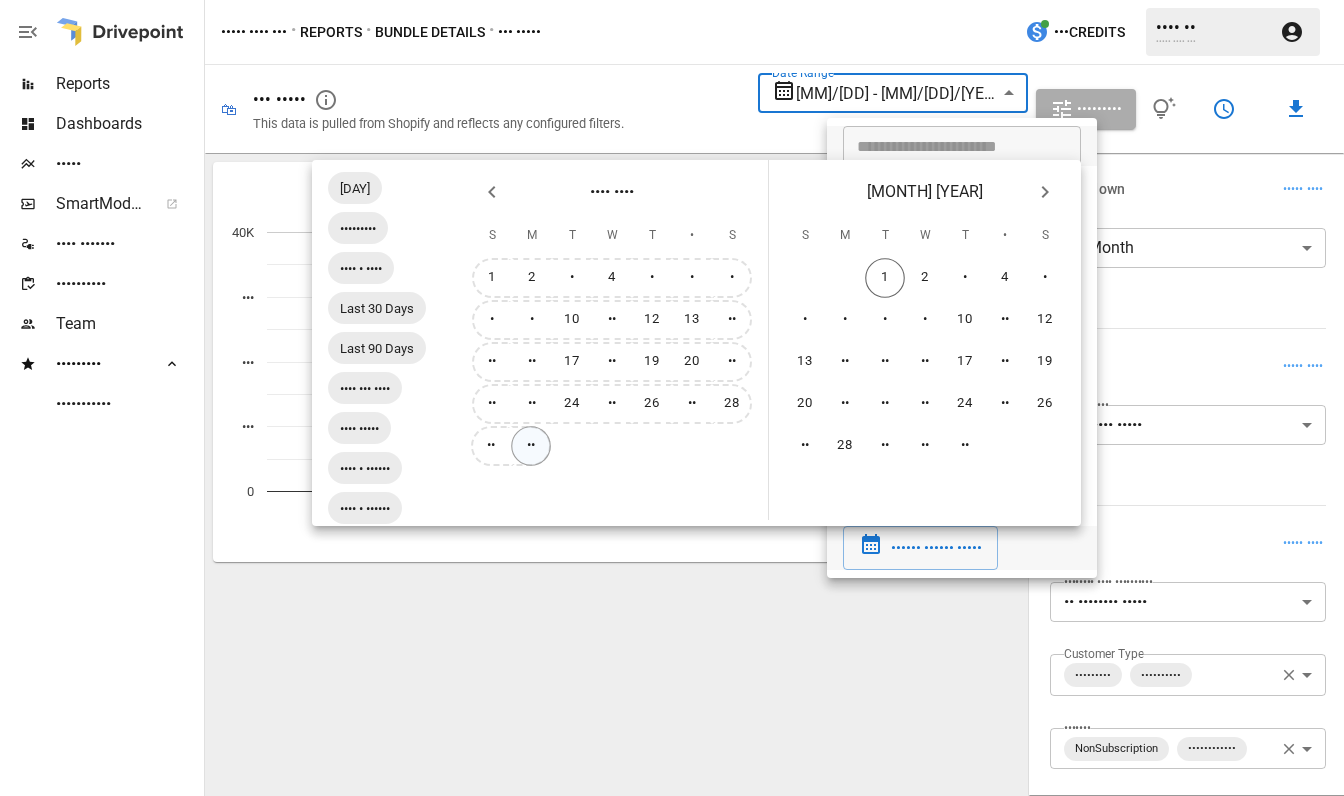 click on "••" at bounding box center [531, 446] 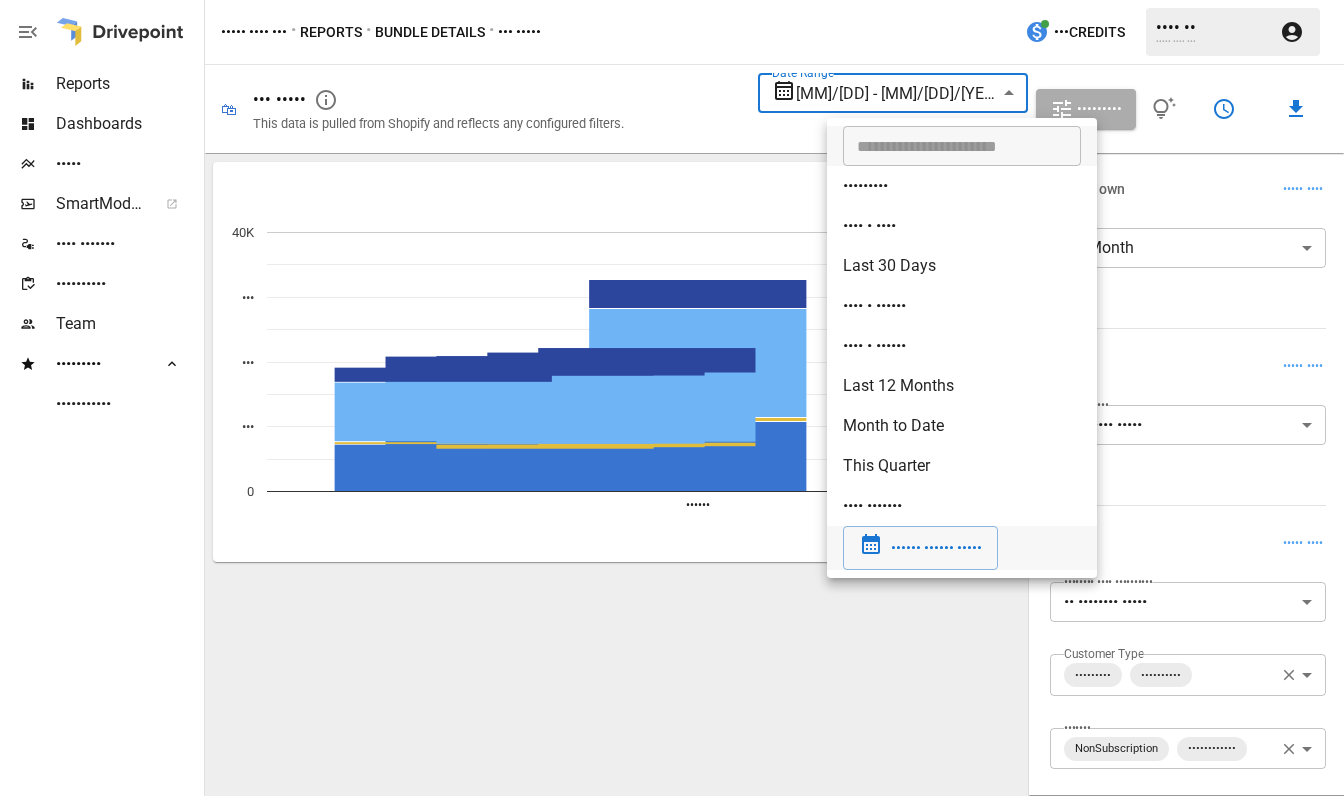 click at bounding box center (672, 398) 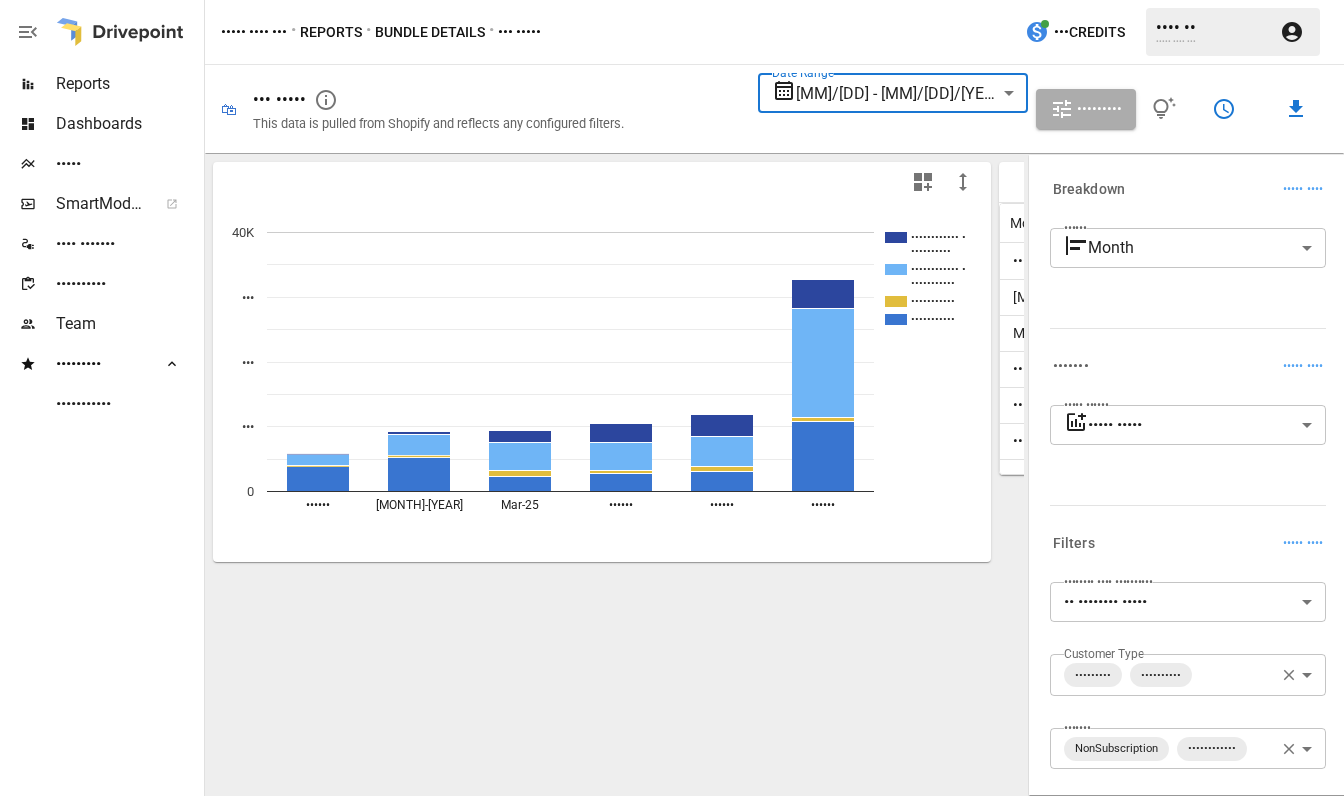 click on "•••••••••" at bounding box center [1099, 109] 